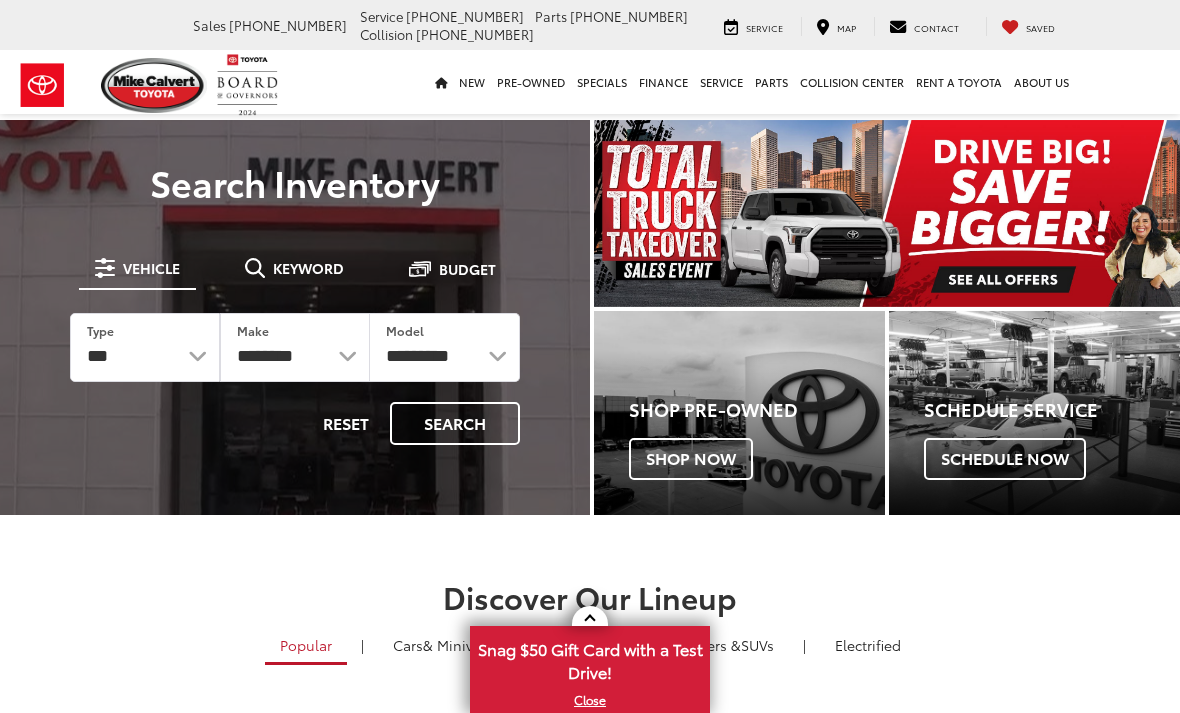 scroll, scrollTop: 0, scrollLeft: 0, axis: both 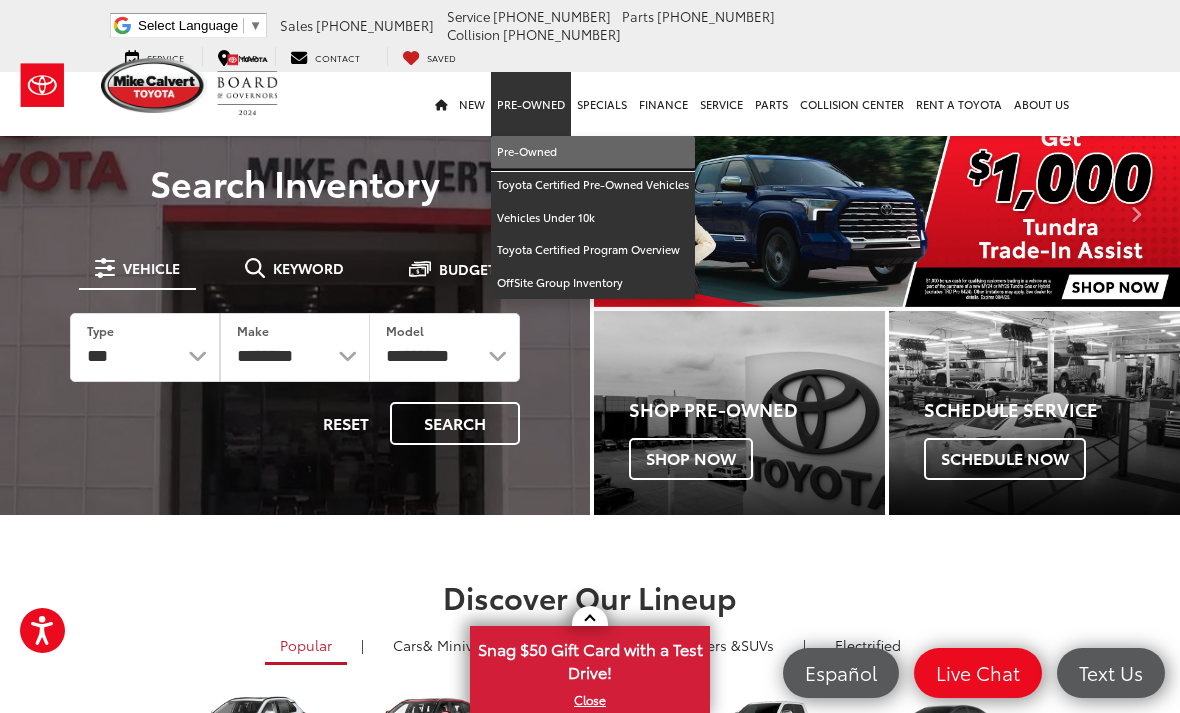 click on "Pre-Owned" at bounding box center [593, 152] 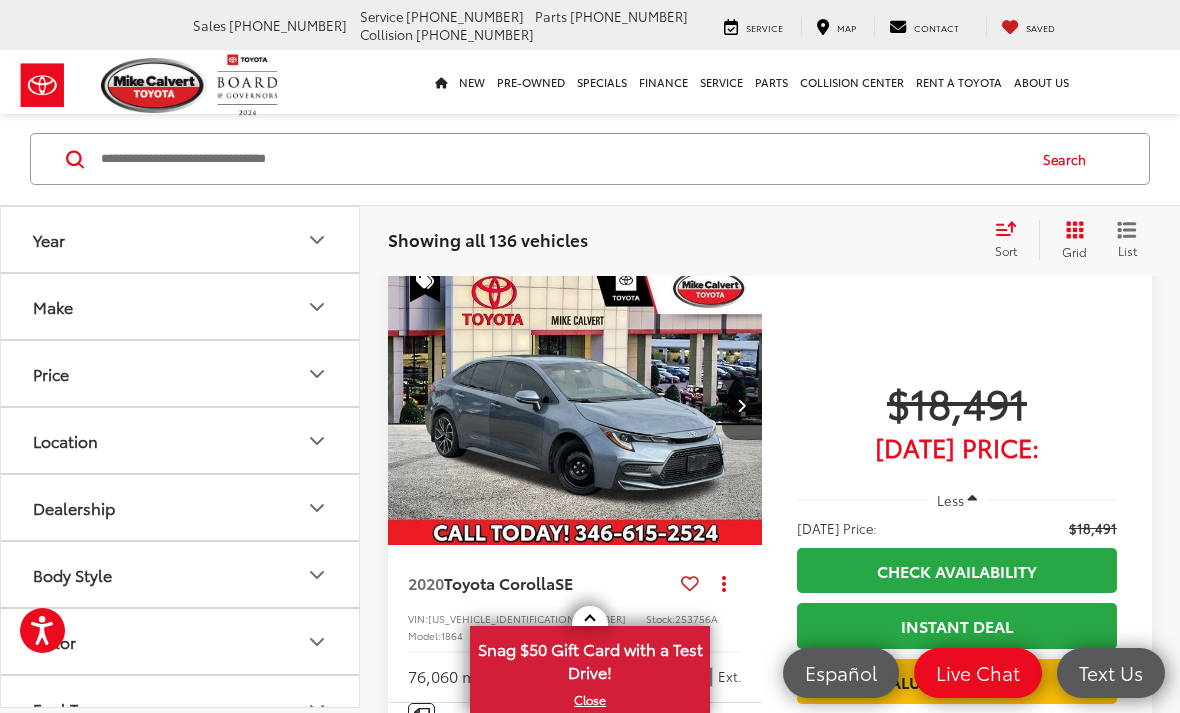 scroll, scrollTop: 71, scrollLeft: 0, axis: vertical 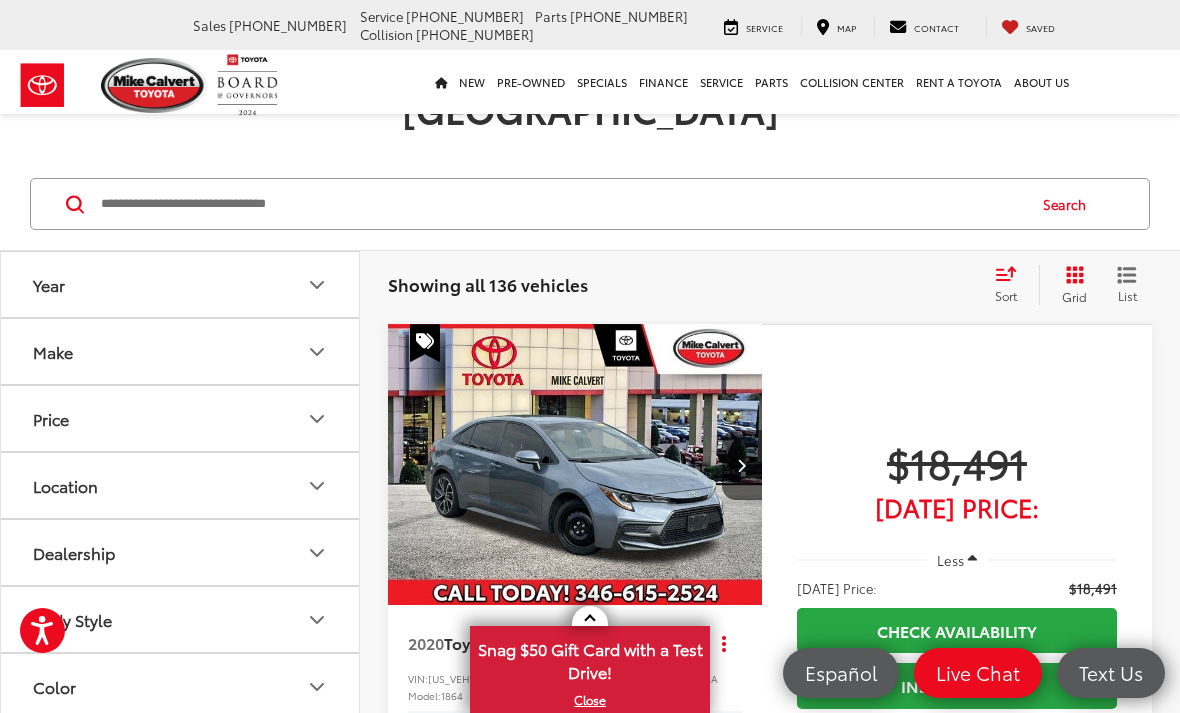 click on "Body Style" at bounding box center [181, 619] 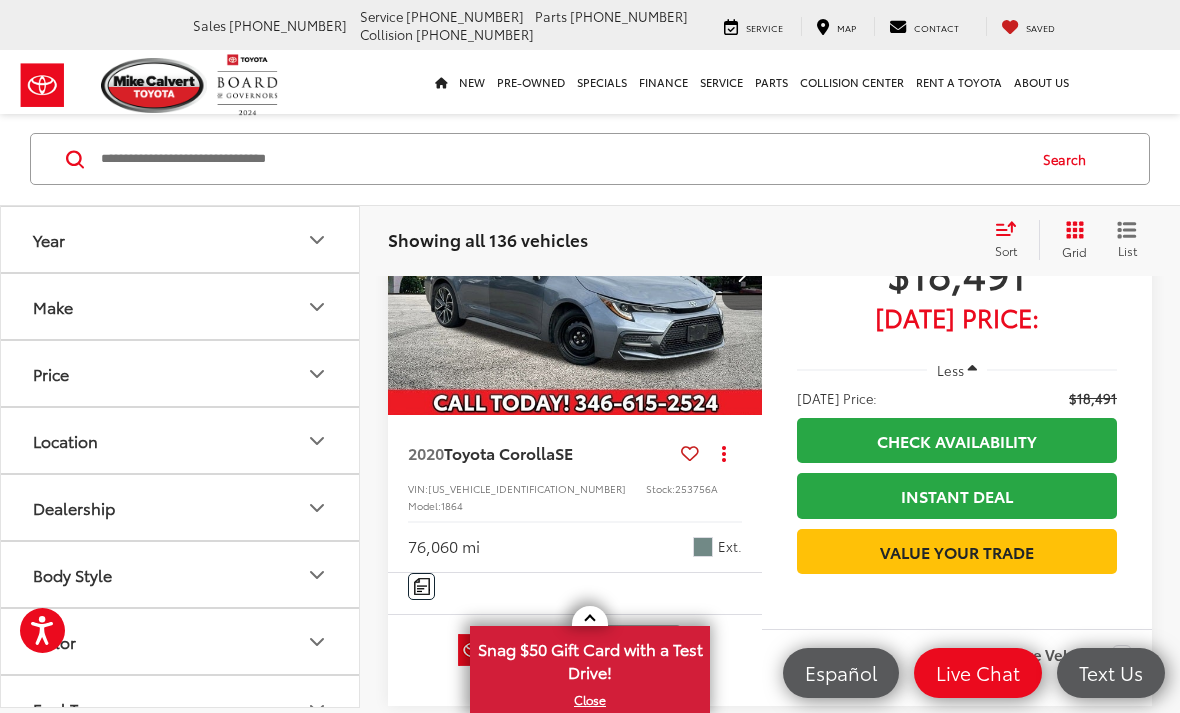 click on "Body Style" at bounding box center (181, 574) 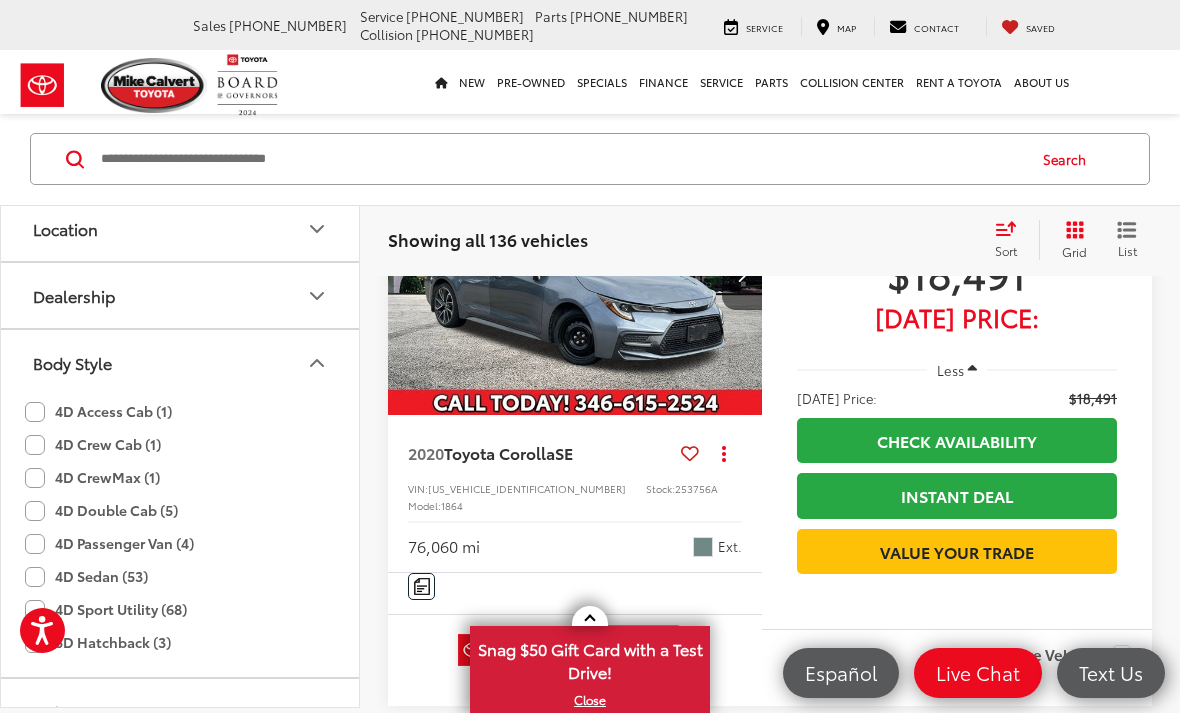 scroll, scrollTop: 211, scrollLeft: 0, axis: vertical 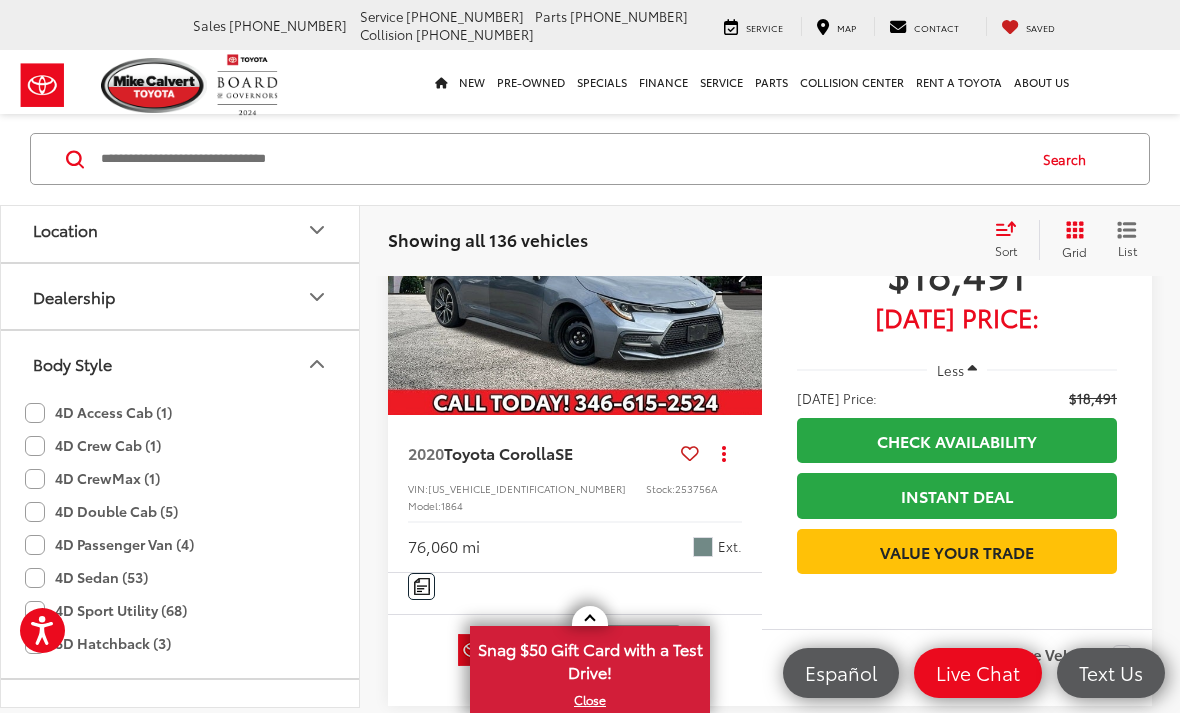 click on "4D Sport Utility (68)" 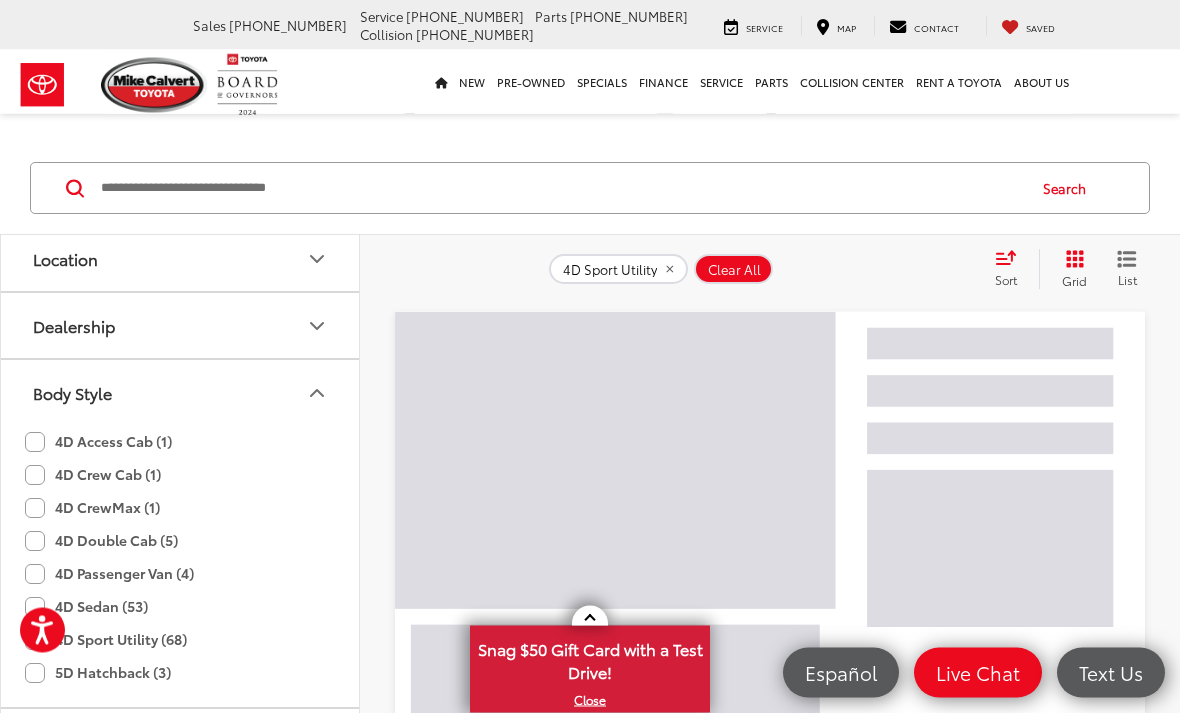 scroll, scrollTop: 76, scrollLeft: 0, axis: vertical 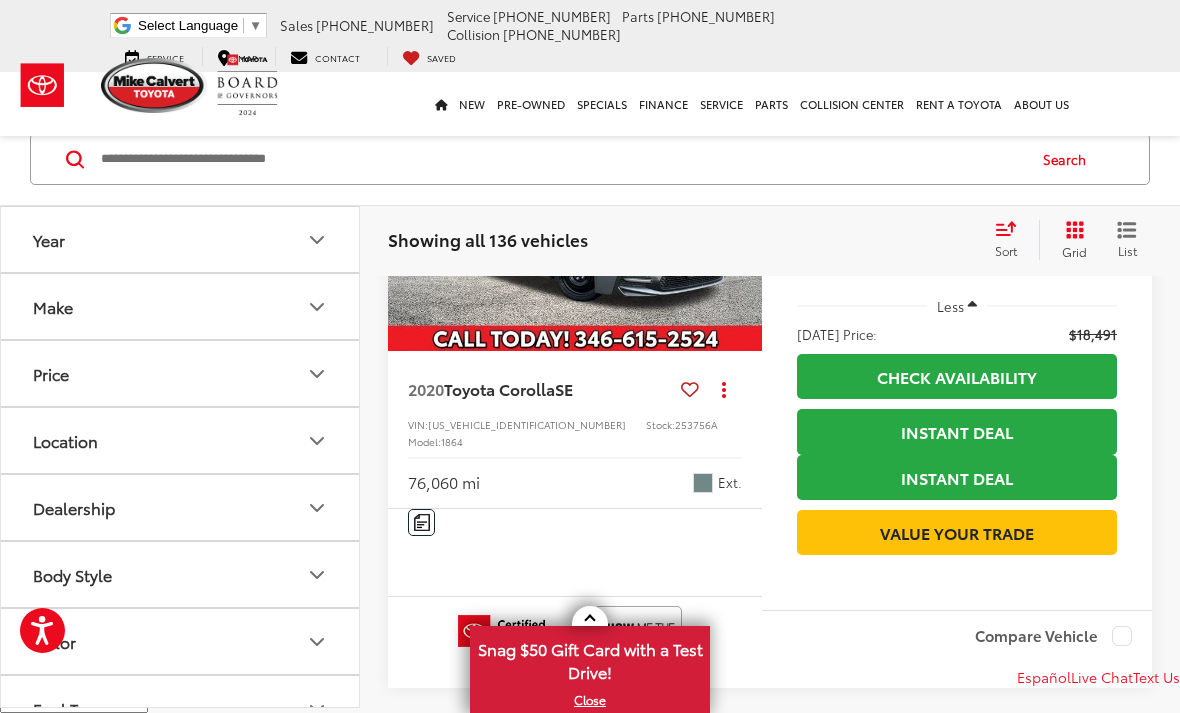 click 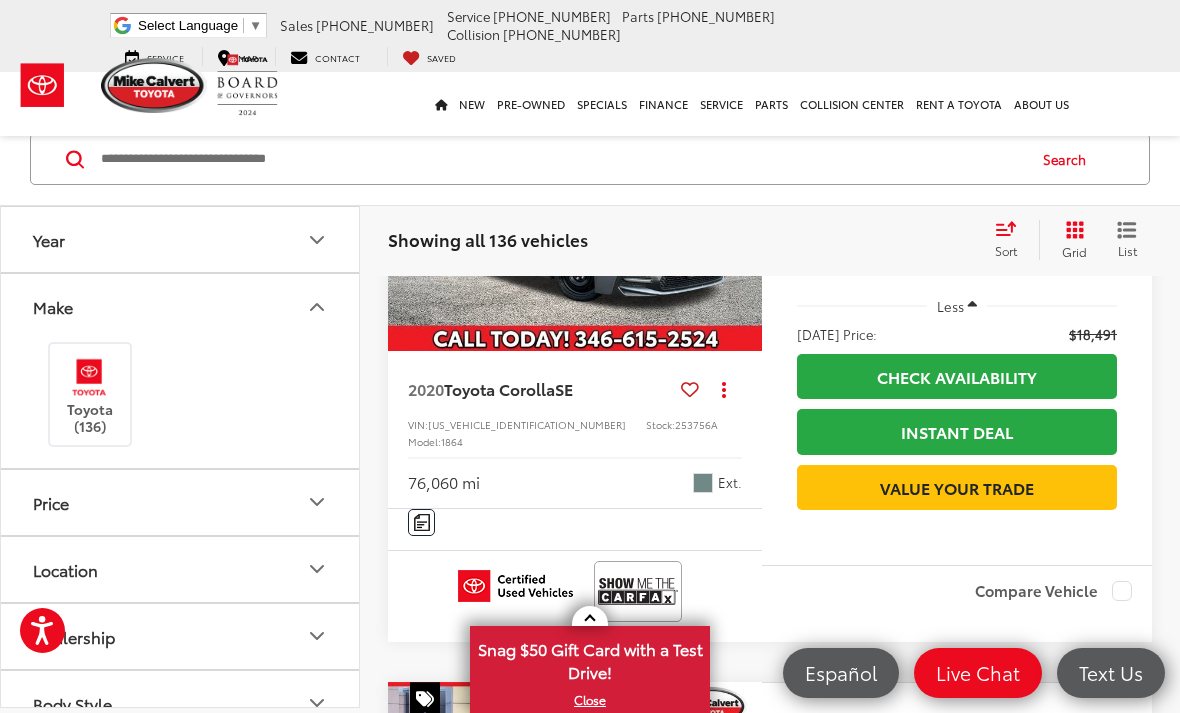 scroll, scrollTop: 0, scrollLeft: 0, axis: both 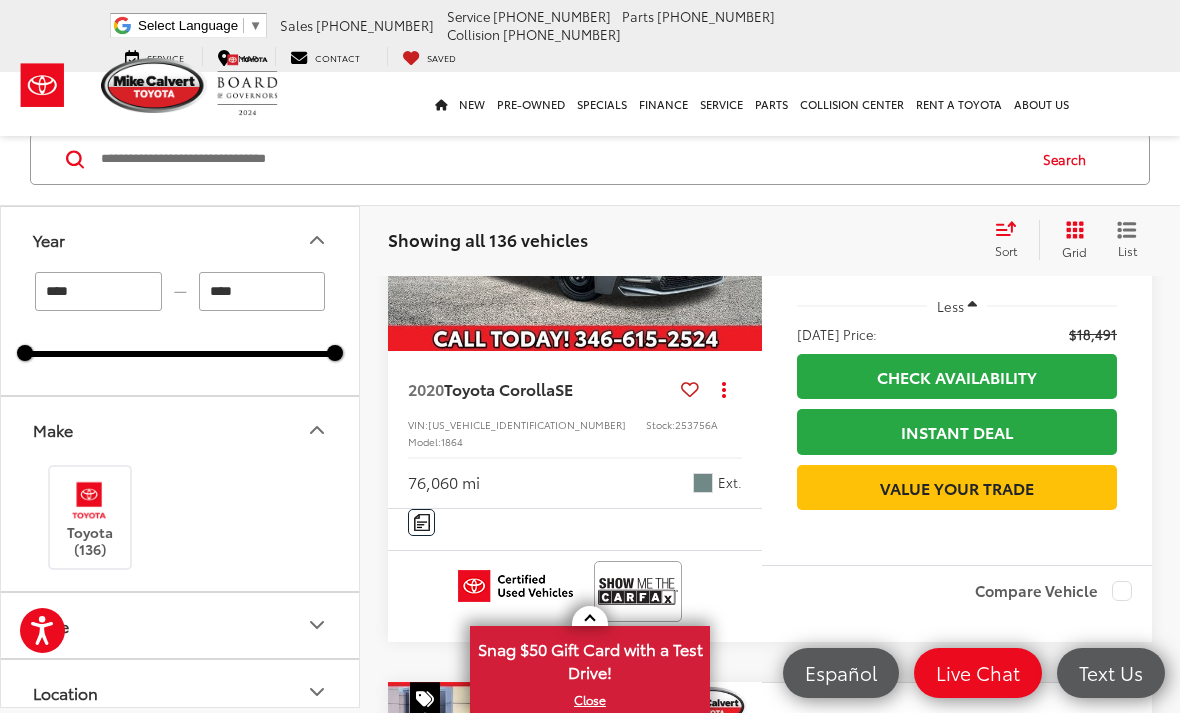 click on "****" at bounding box center (98, 291) 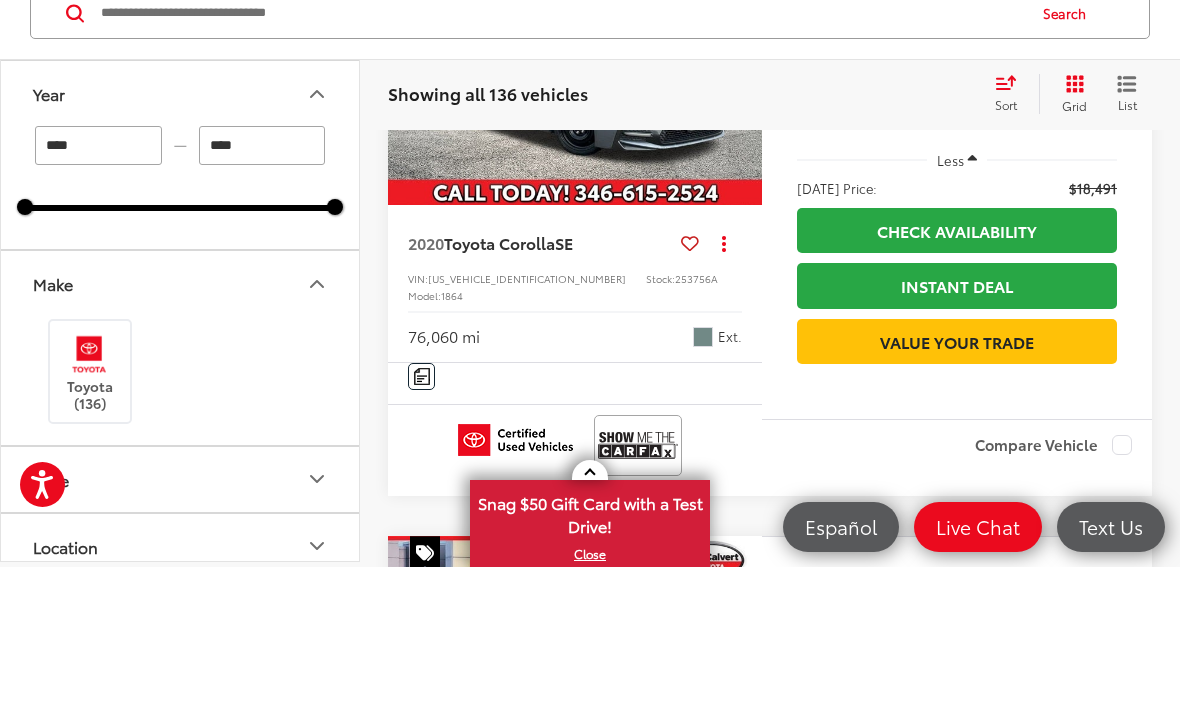 scroll, scrollTop: 471, scrollLeft: 0, axis: vertical 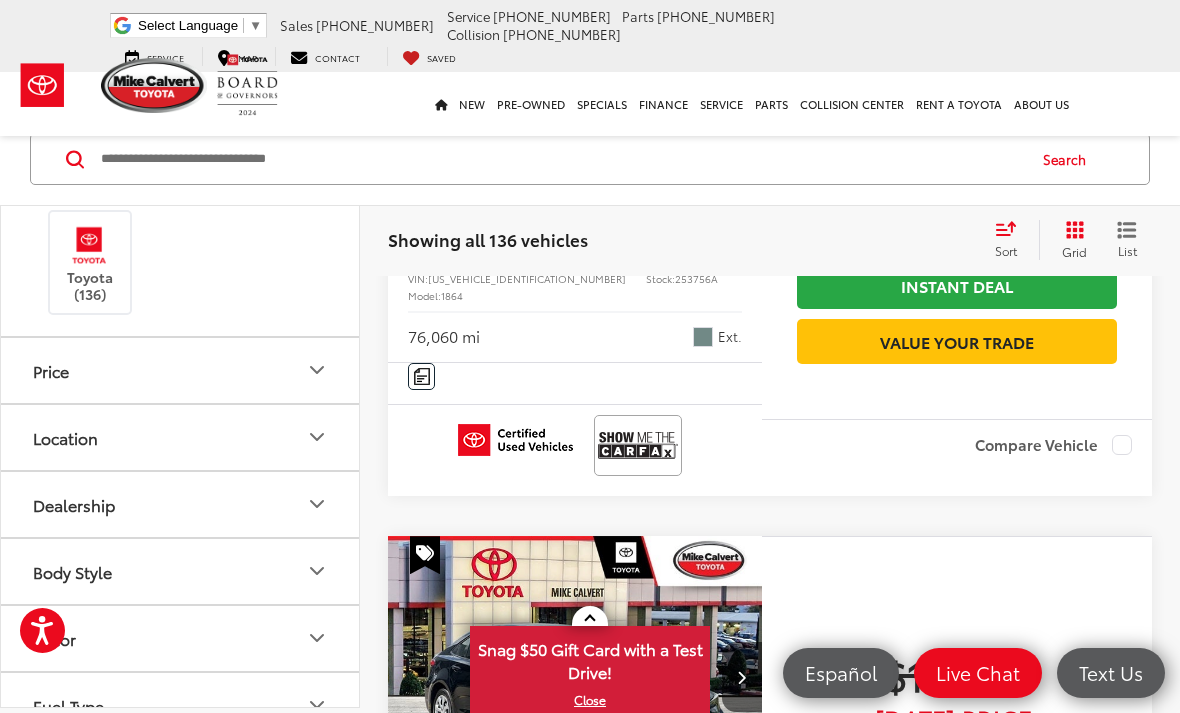 type on "****" 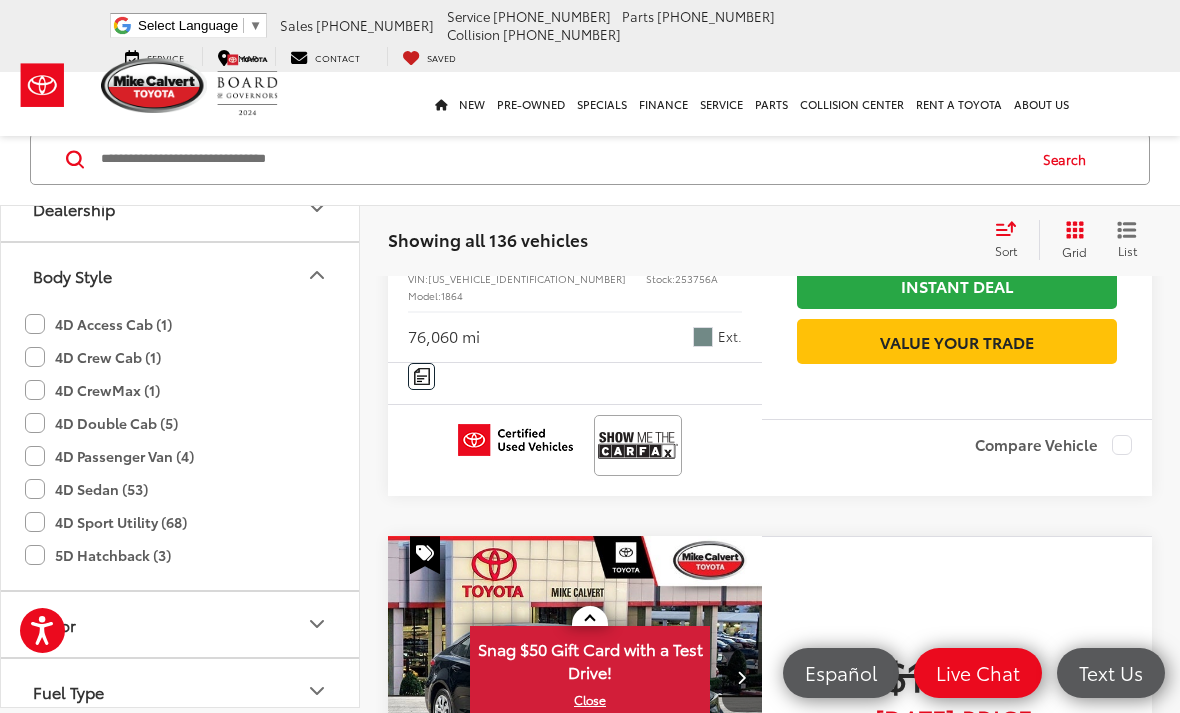 scroll, scrollTop: 549, scrollLeft: 0, axis: vertical 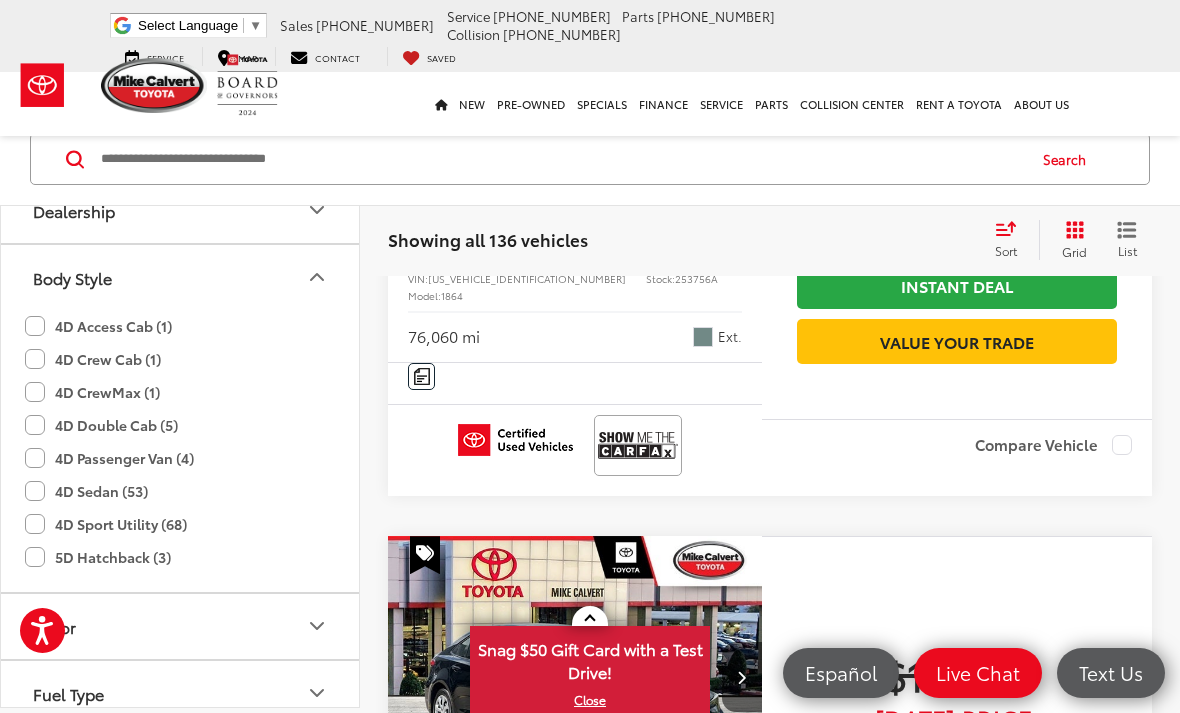 click on "4D Sport Utility (68)" 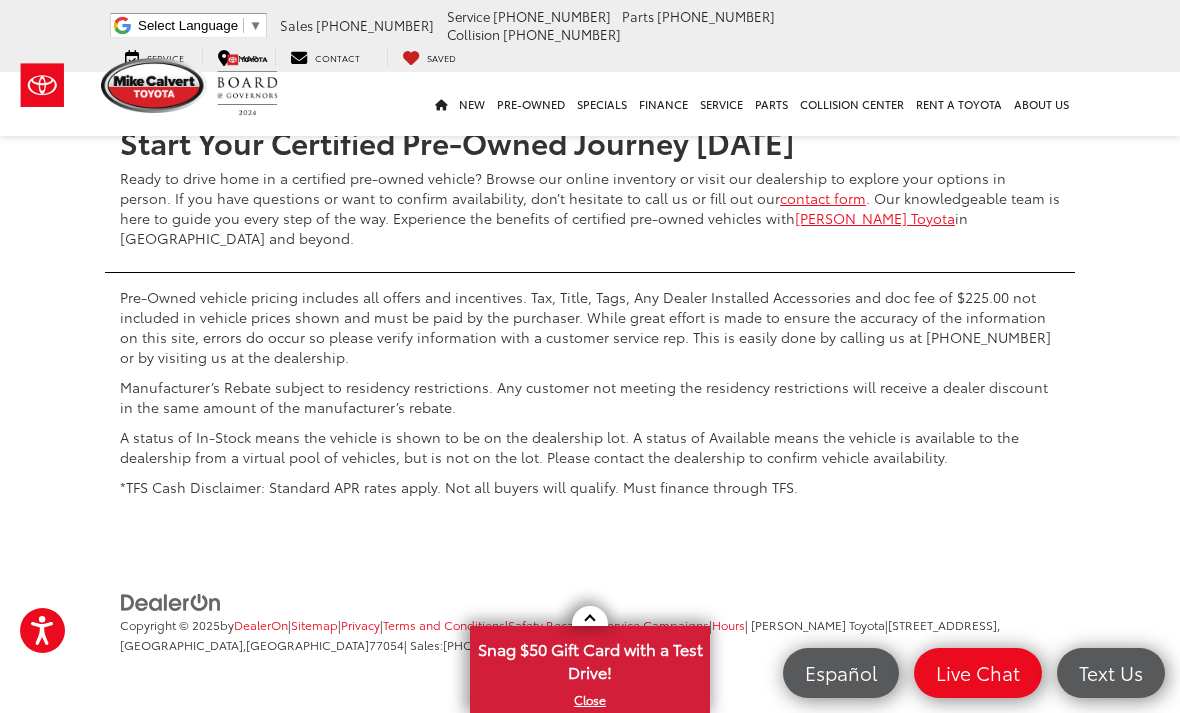 scroll, scrollTop: 8204, scrollLeft: 0, axis: vertical 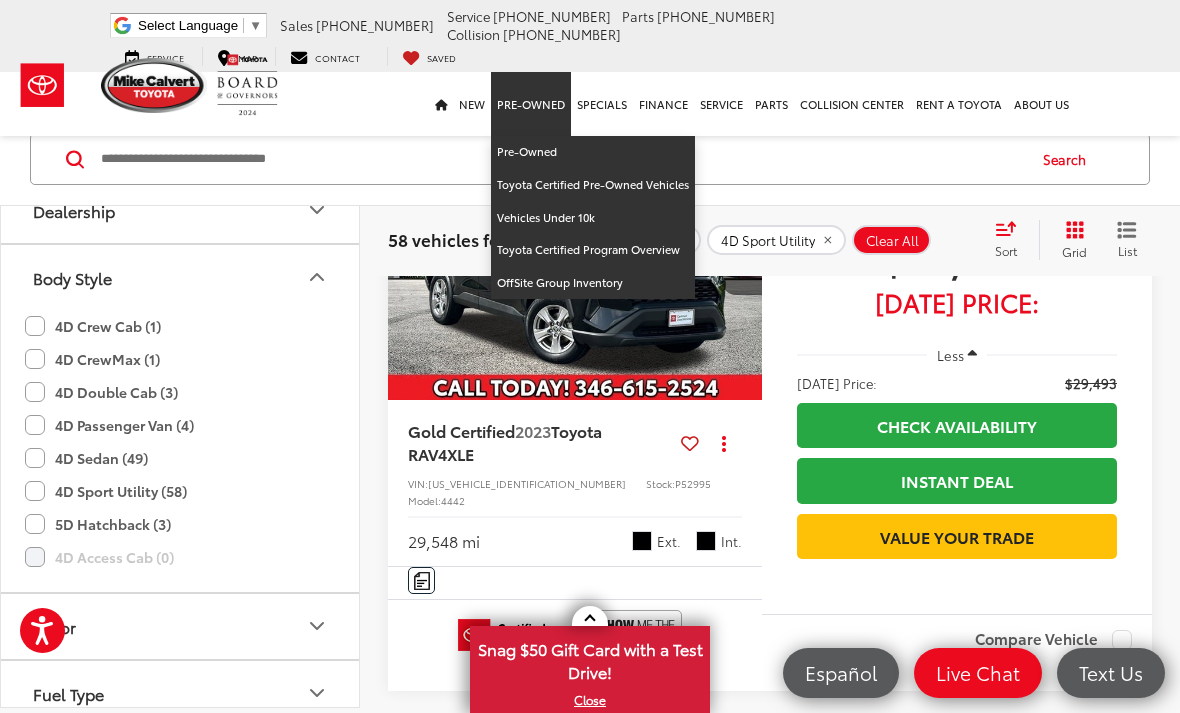 click at bounding box center [561, 159] 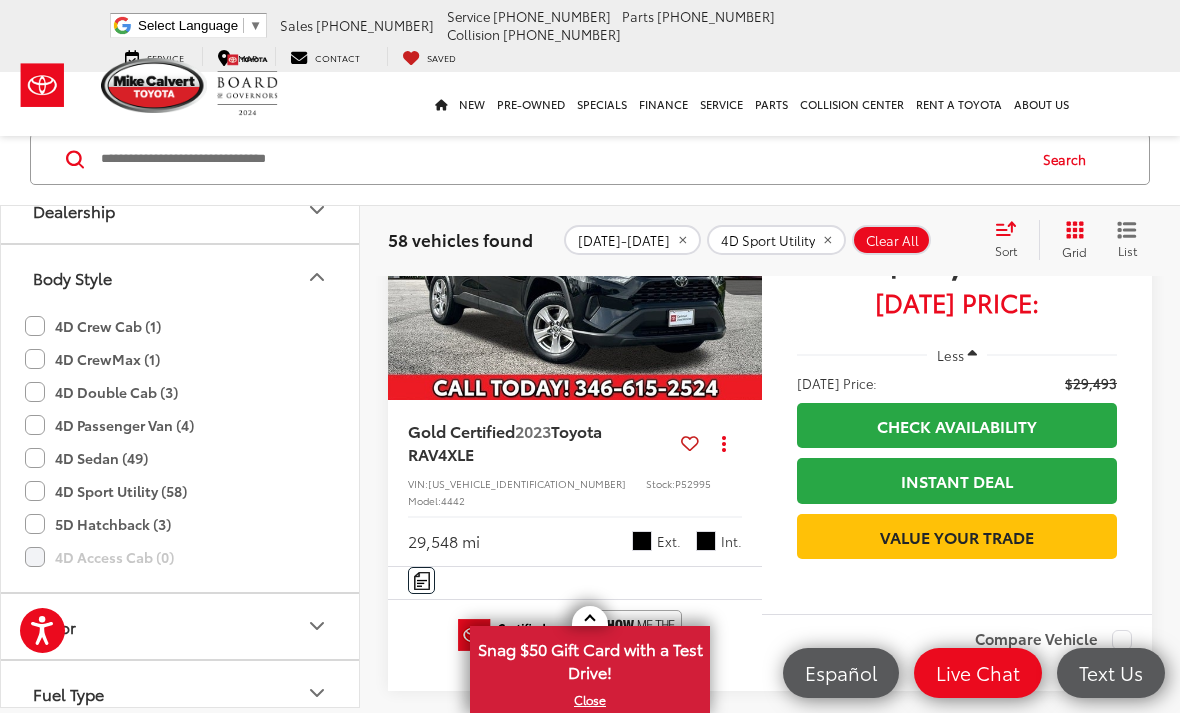 click at bounding box center [561, 159] 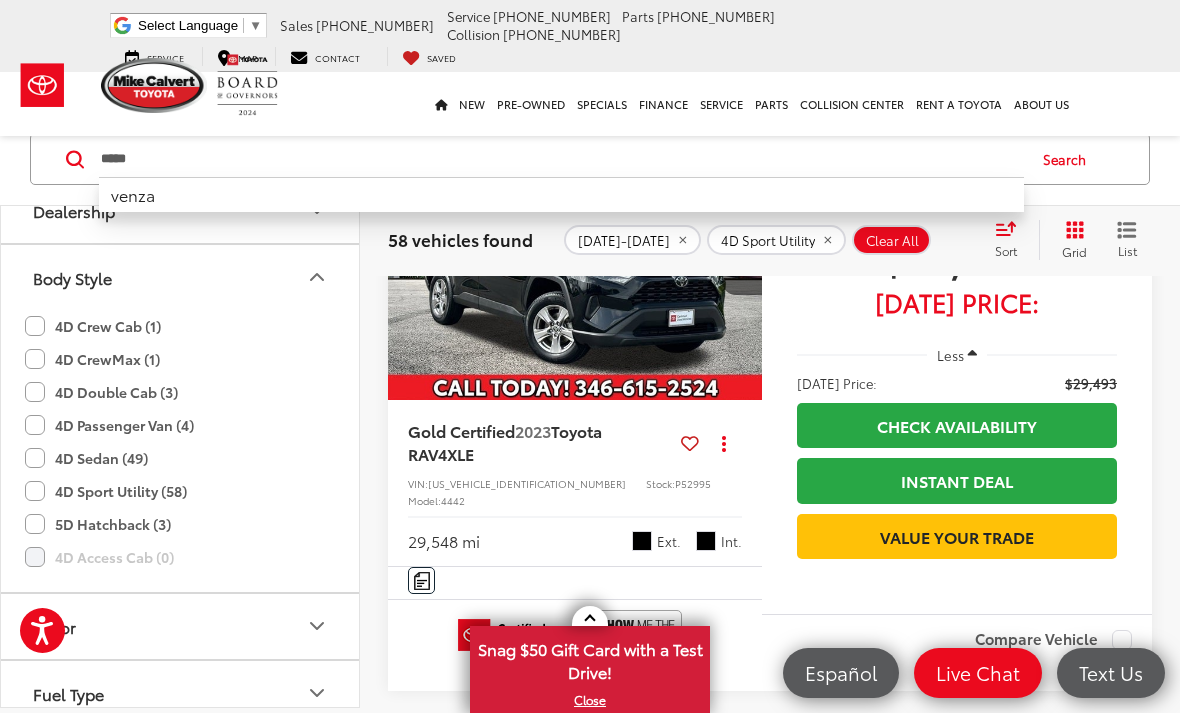 click on "venza" at bounding box center (561, 194) 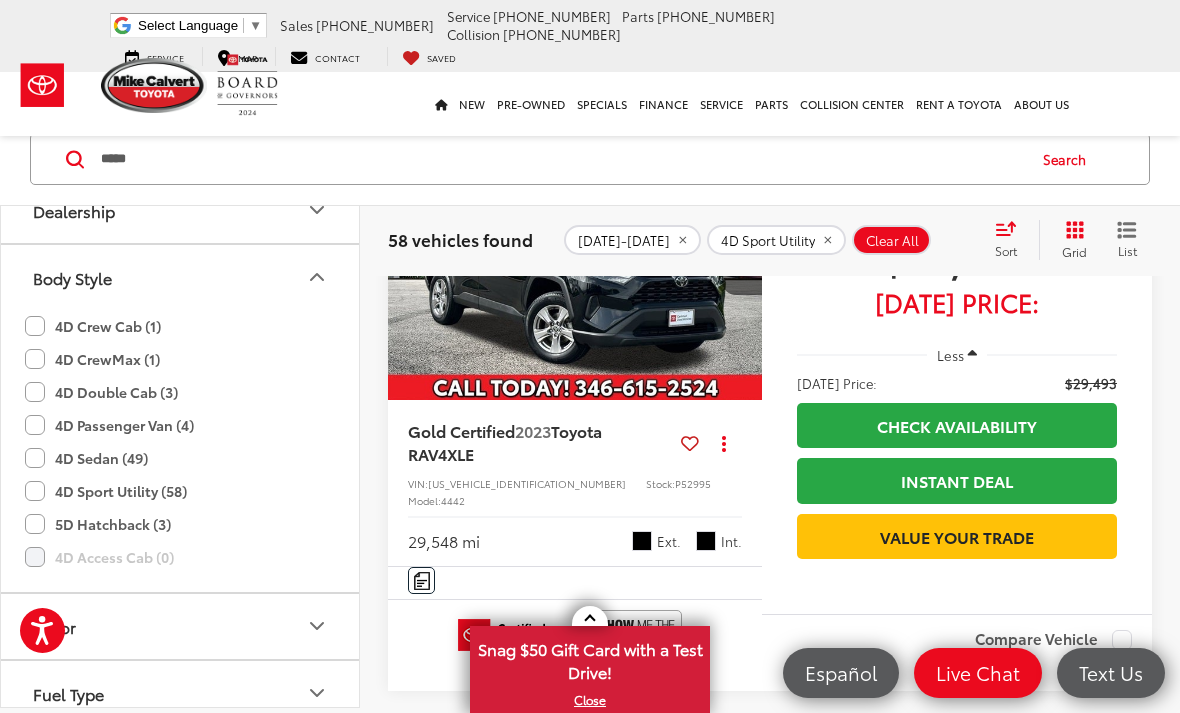 type on "****" 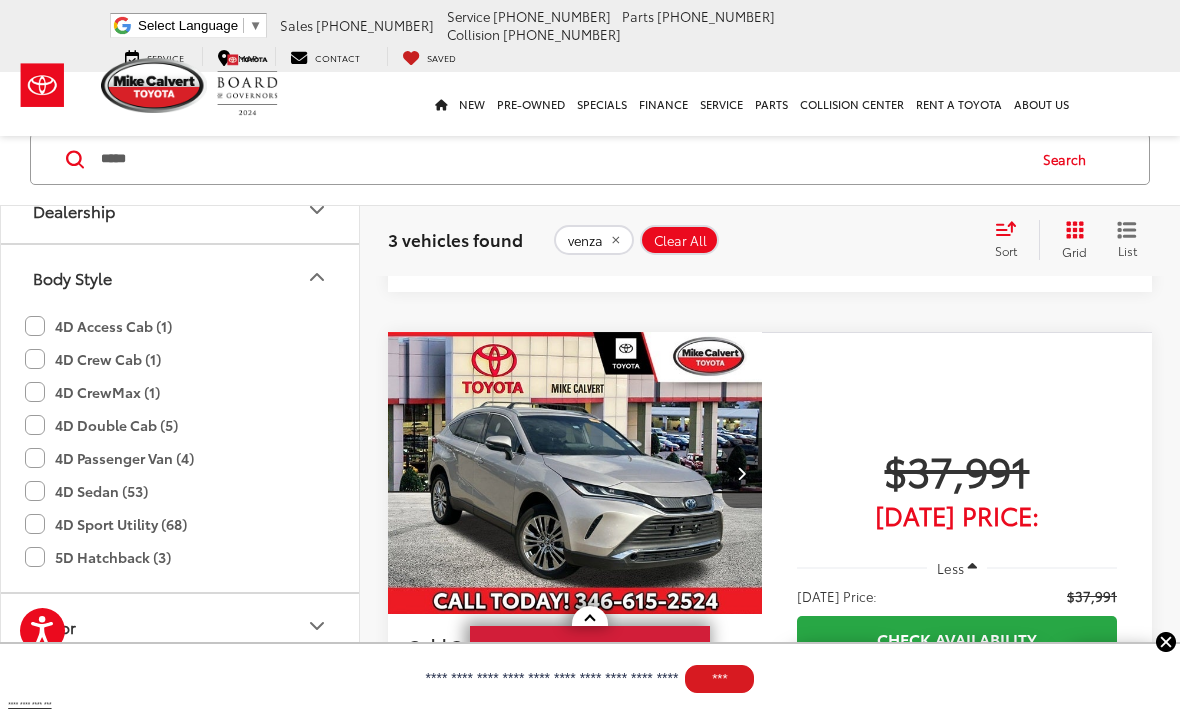 scroll, scrollTop: 1285, scrollLeft: 0, axis: vertical 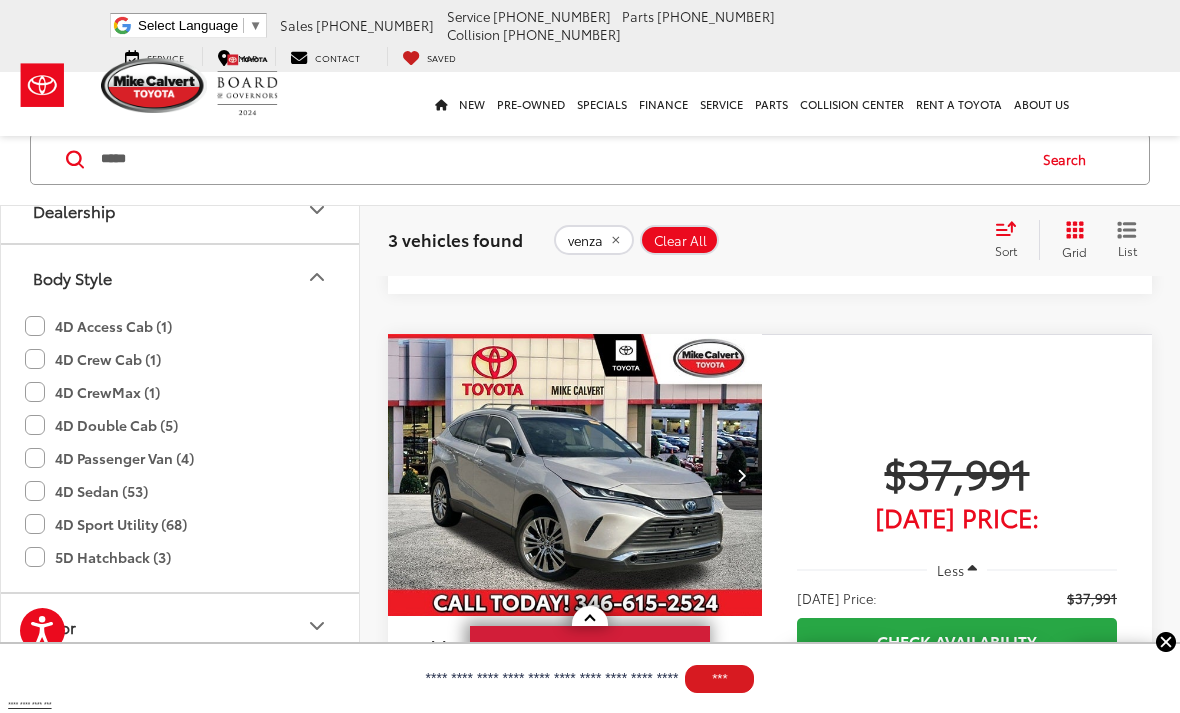 click at bounding box center [575, 475] 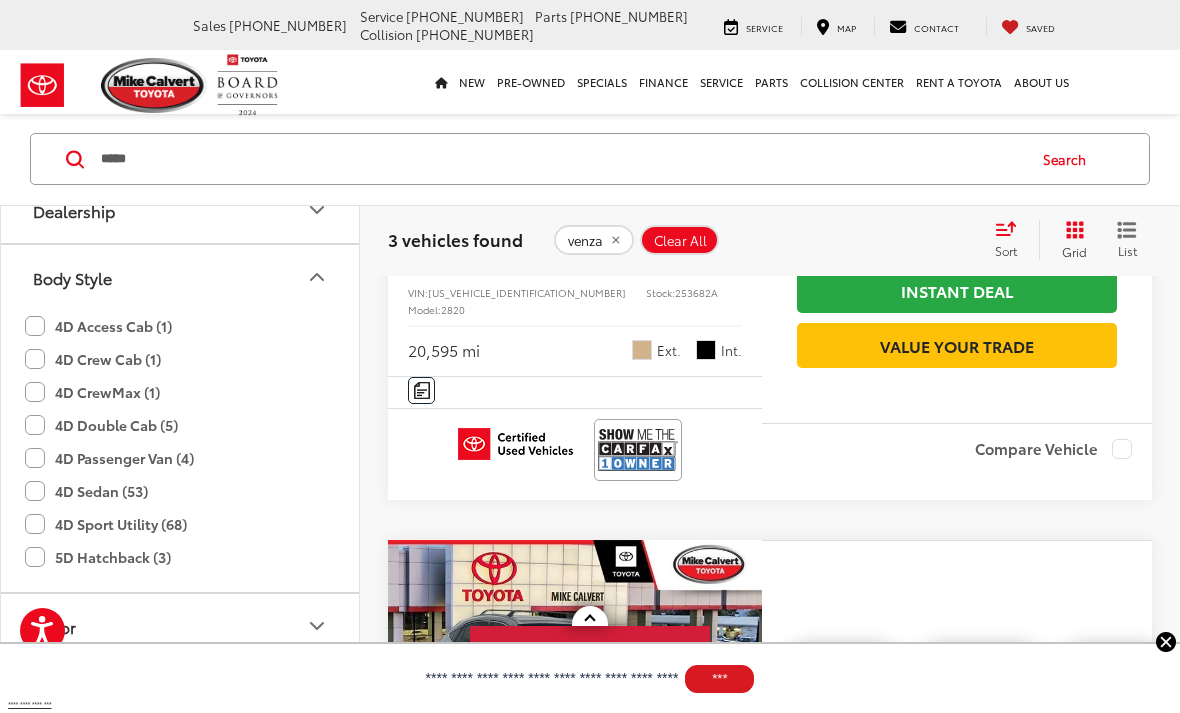 scroll, scrollTop: 1078, scrollLeft: 0, axis: vertical 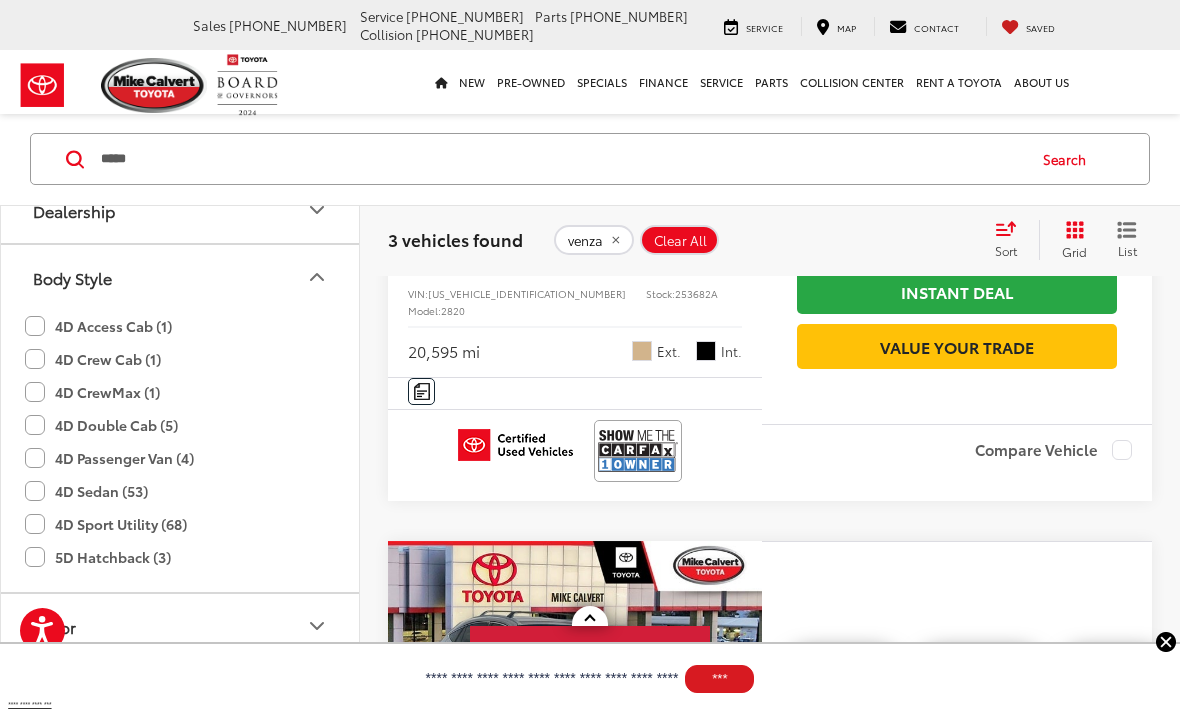 click at bounding box center (638, 450) 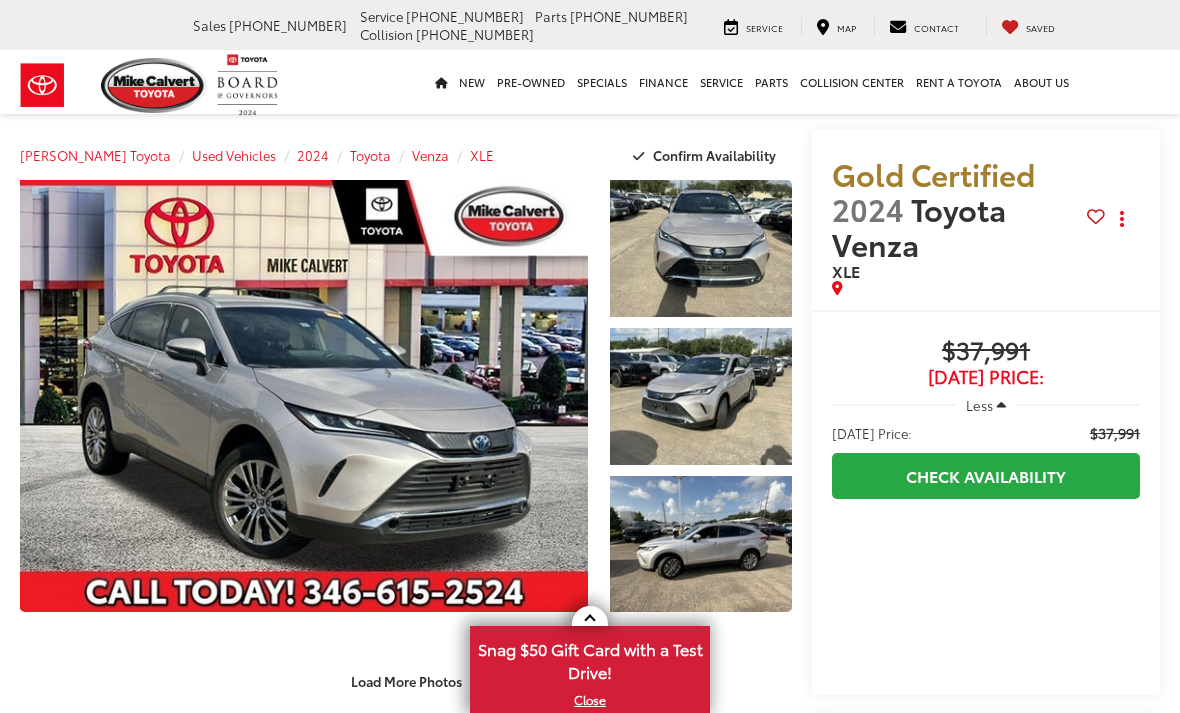 scroll, scrollTop: 0, scrollLeft: 0, axis: both 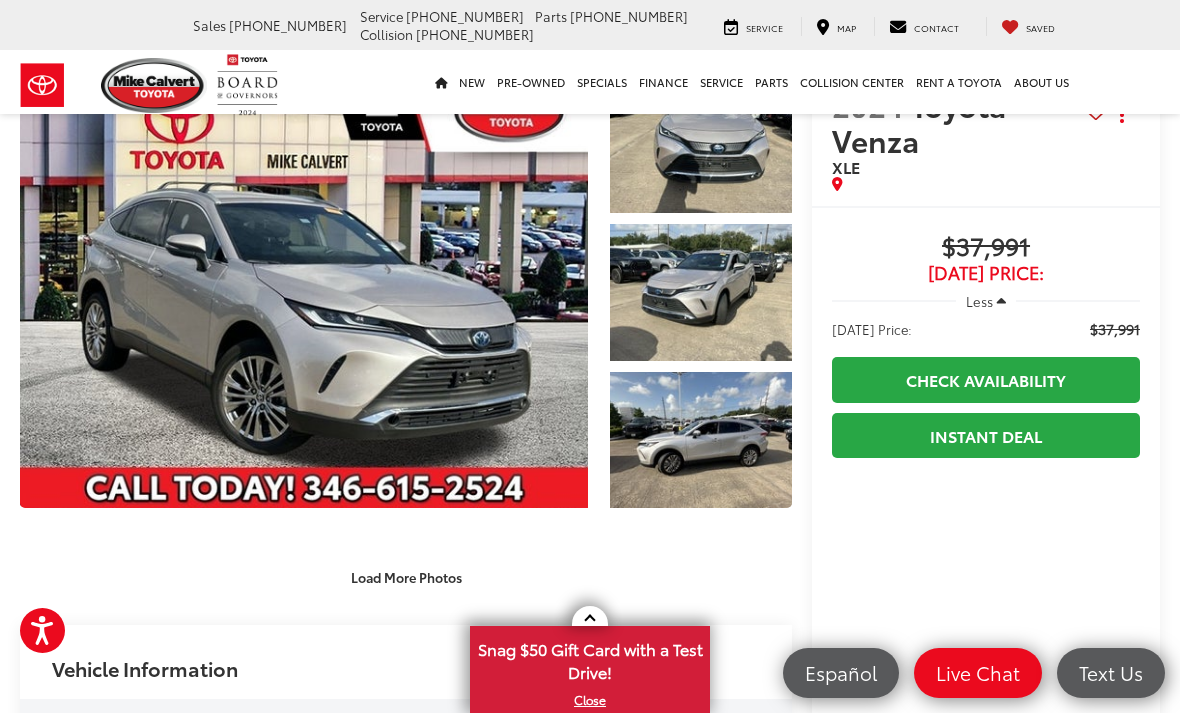 click at bounding box center (701, 144) 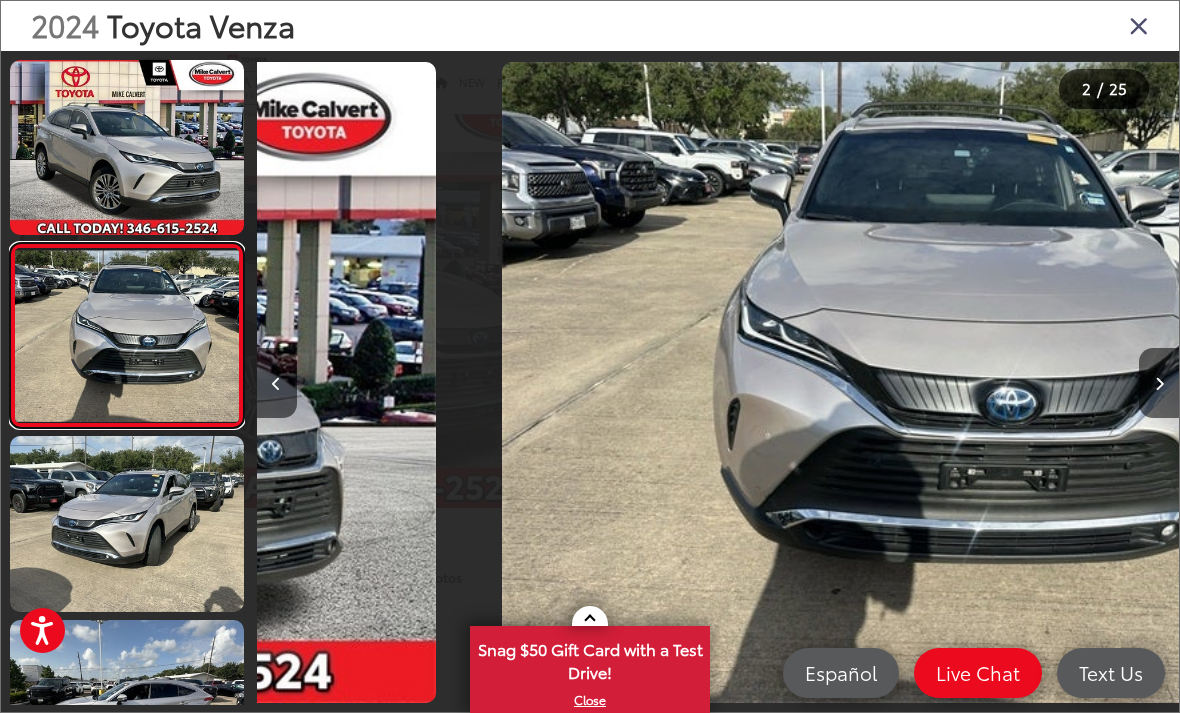 scroll, scrollTop: 0, scrollLeft: 922, axis: horizontal 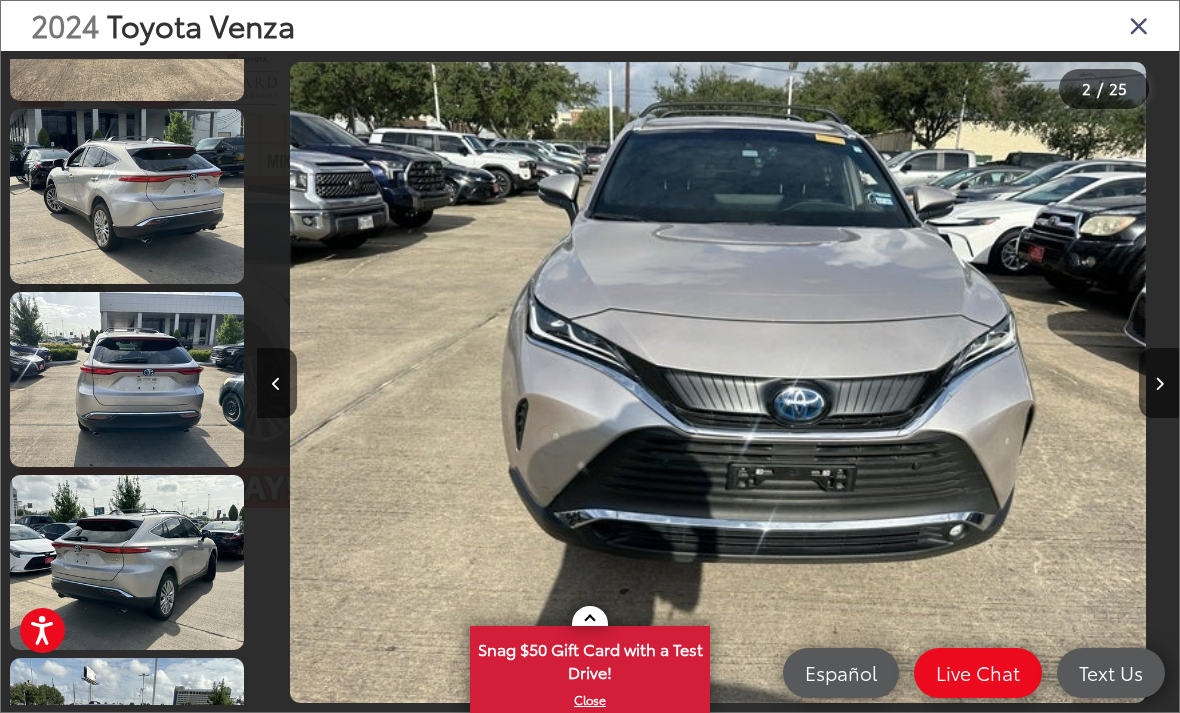 click at bounding box center (127, 379) 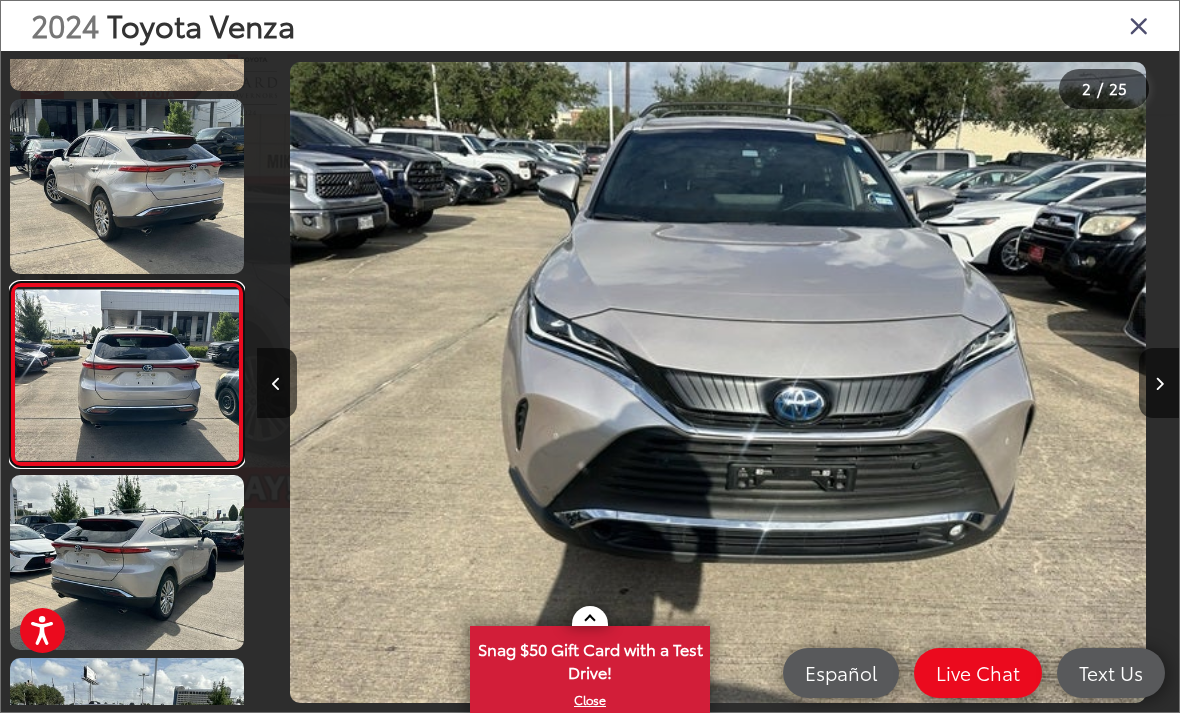 scroll, scrollTop: 0, scrollLeft: 2413, axis: horizontal 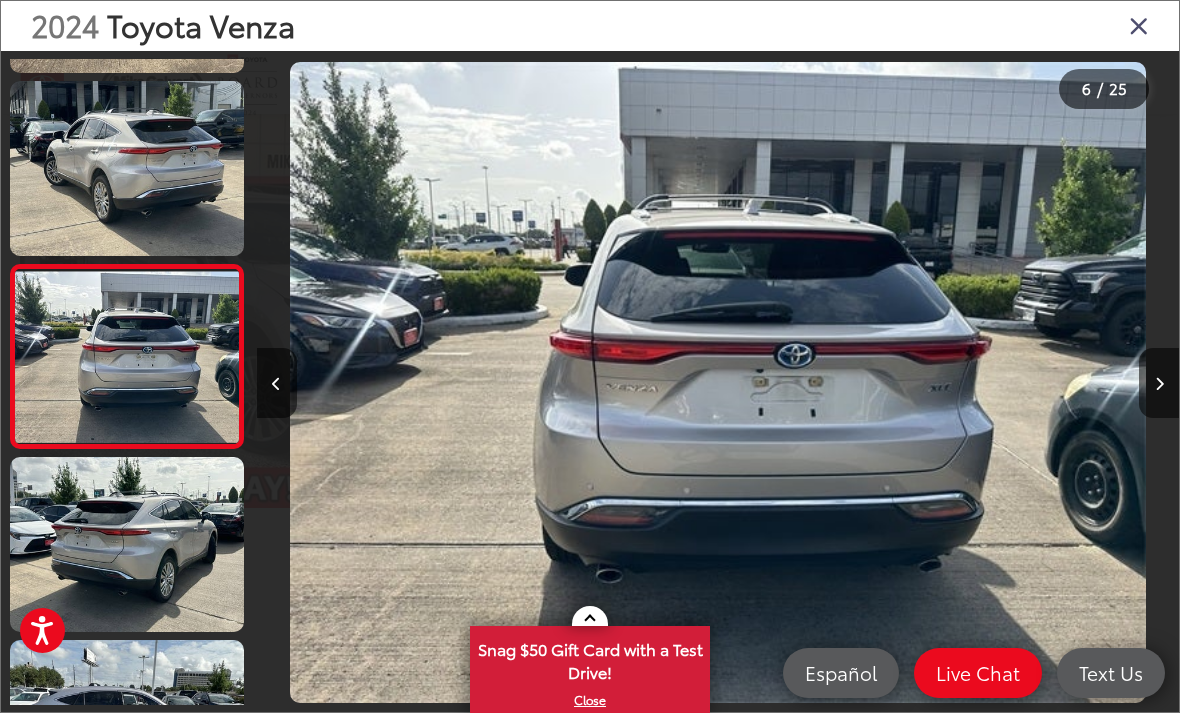 click at bounding box center (127, 544) 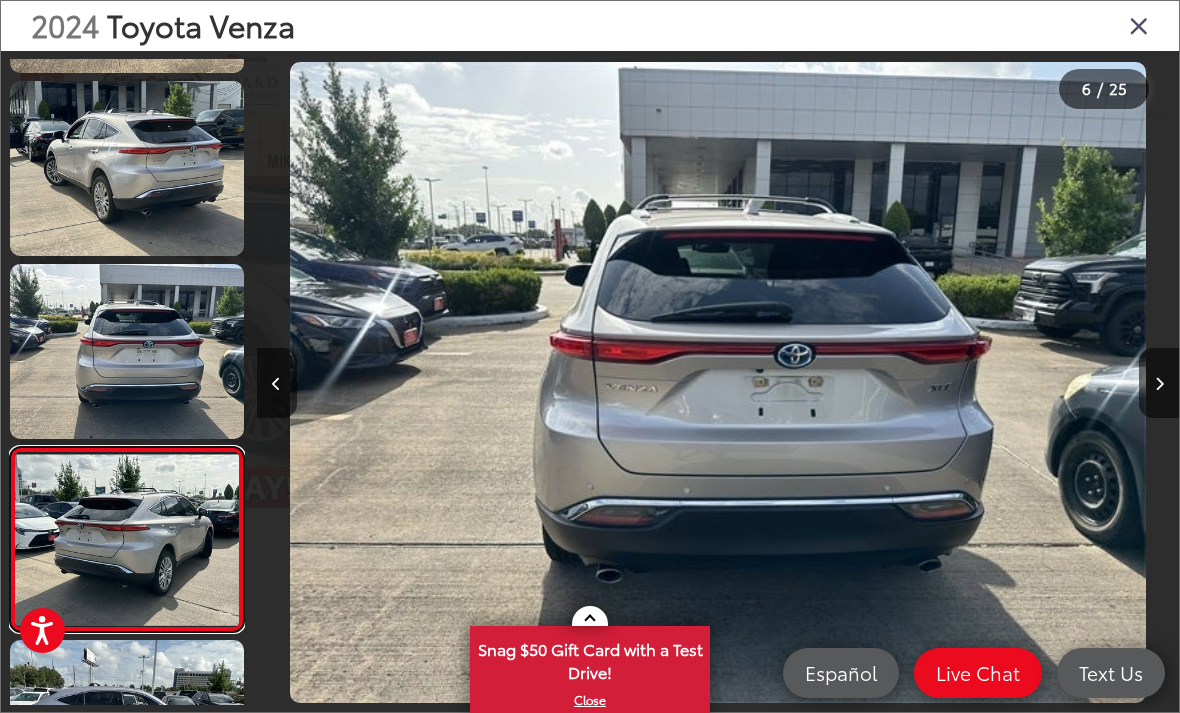 scroll, scrollTop: 0, scrollLeft: 4973, axis: horizontal 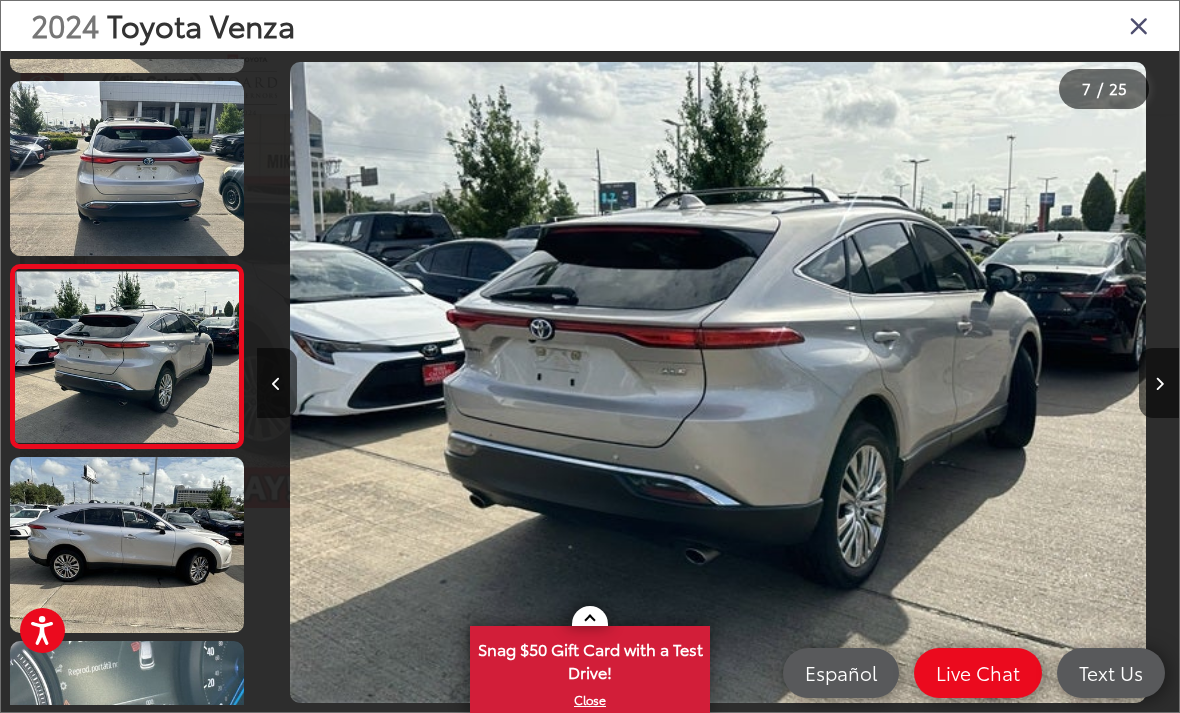 click at bounding box center (127, 544) 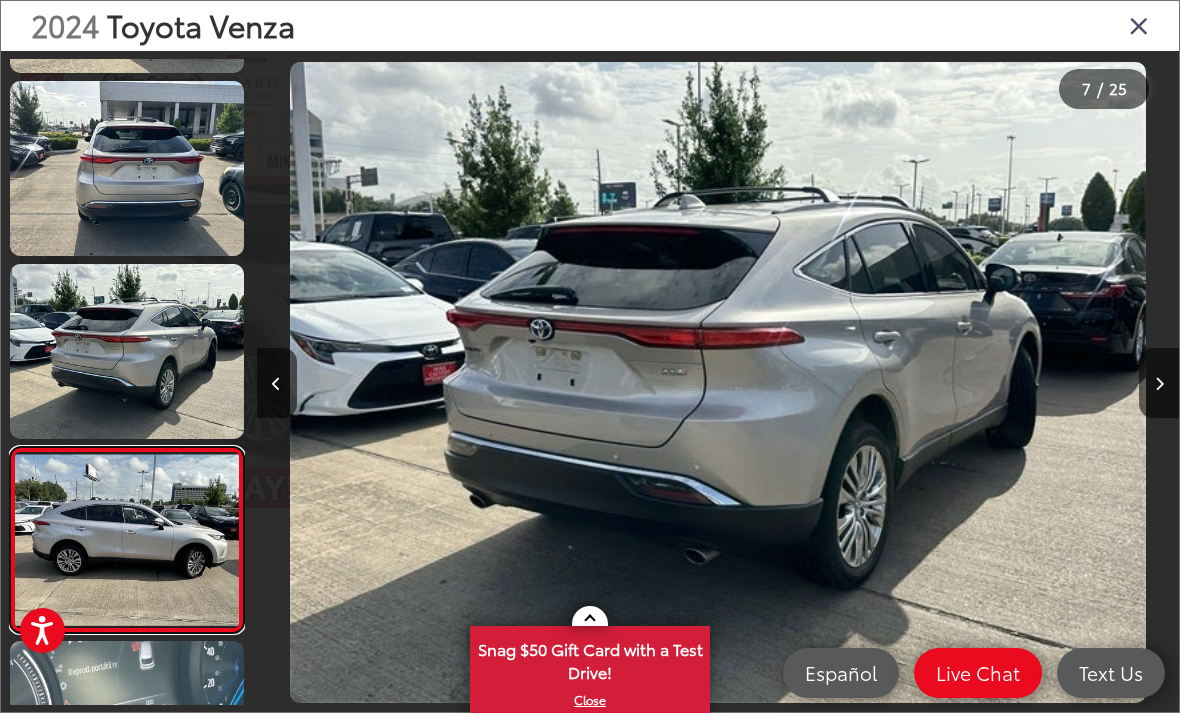 scroll, scrollTop: 0, scrollLeft: 6329, axis: horizontal 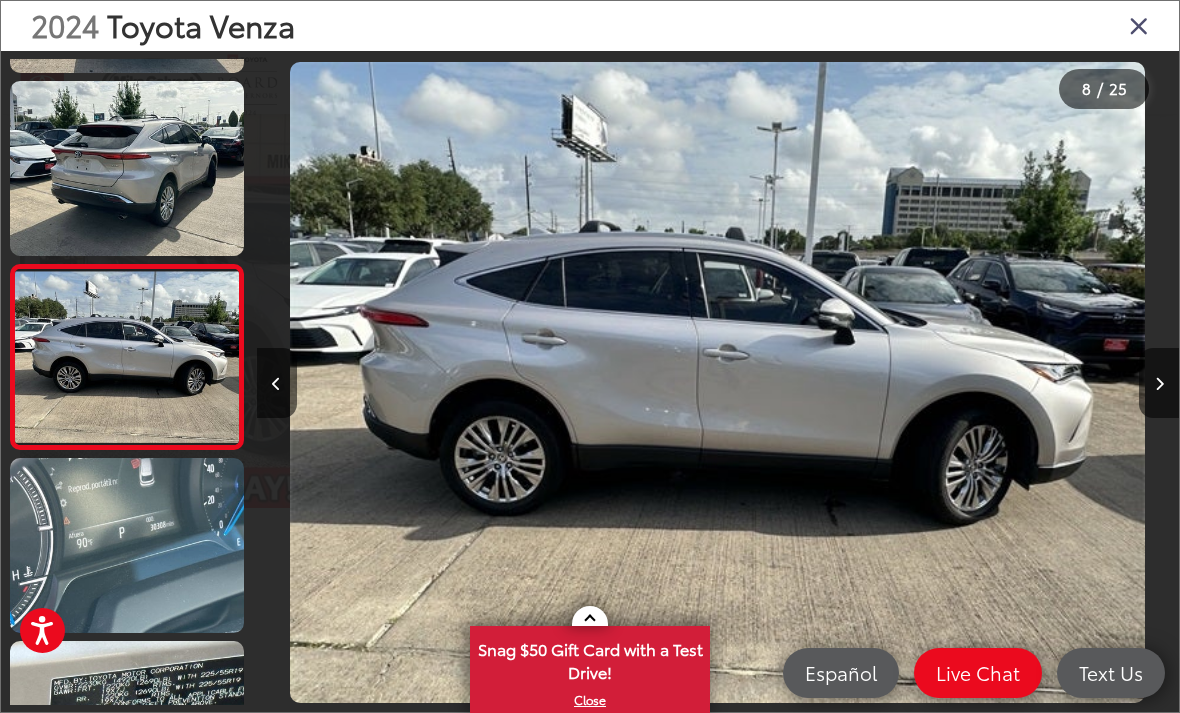 click at bounding box center [127, 545] 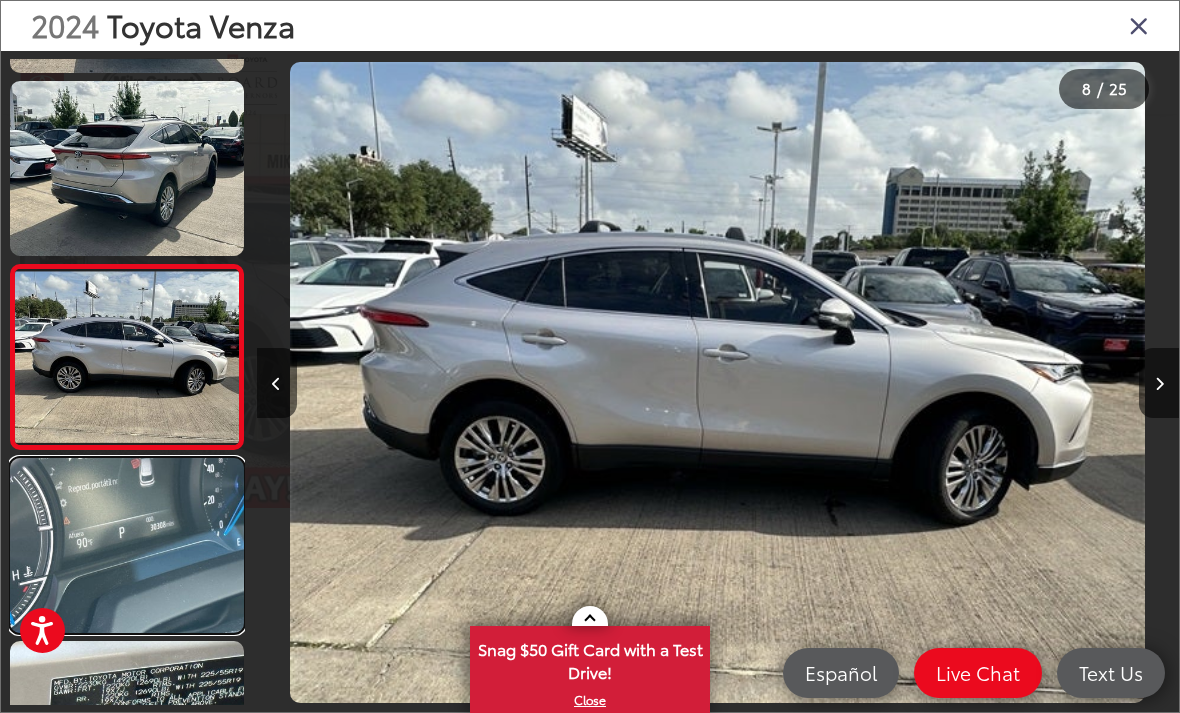 scroll, scrollTop: 1135, scrollLeft: 0, axis: vertical 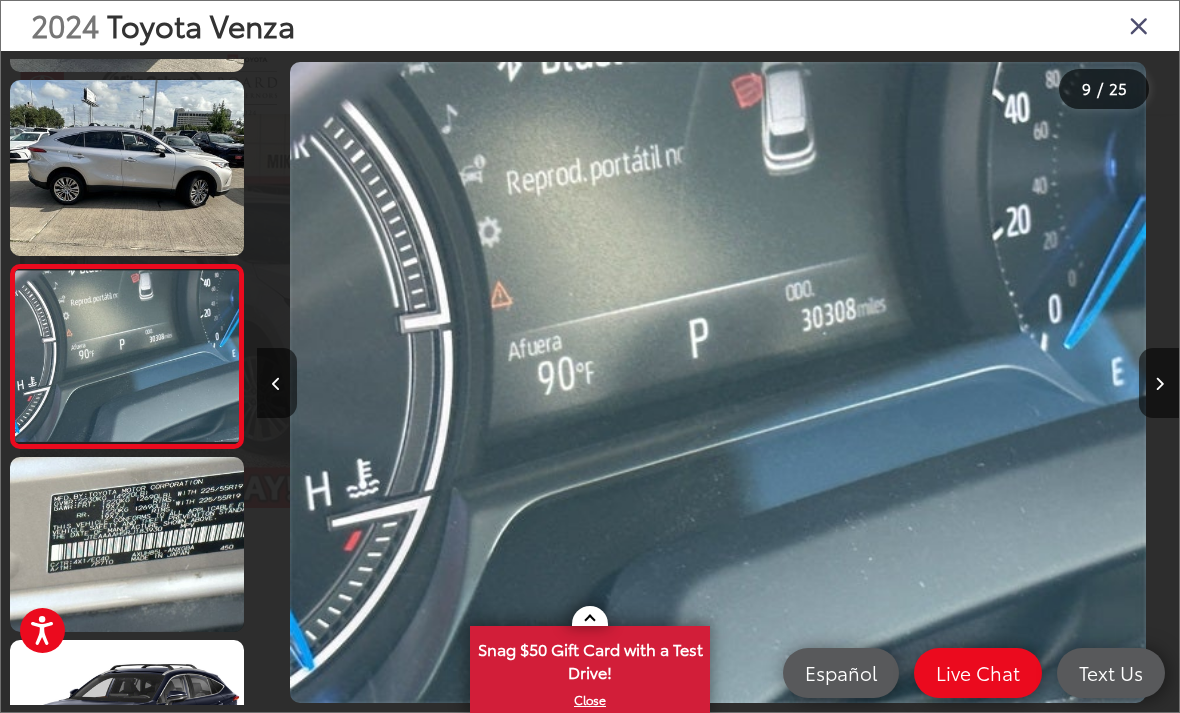 click at bounding box center [127, 167] 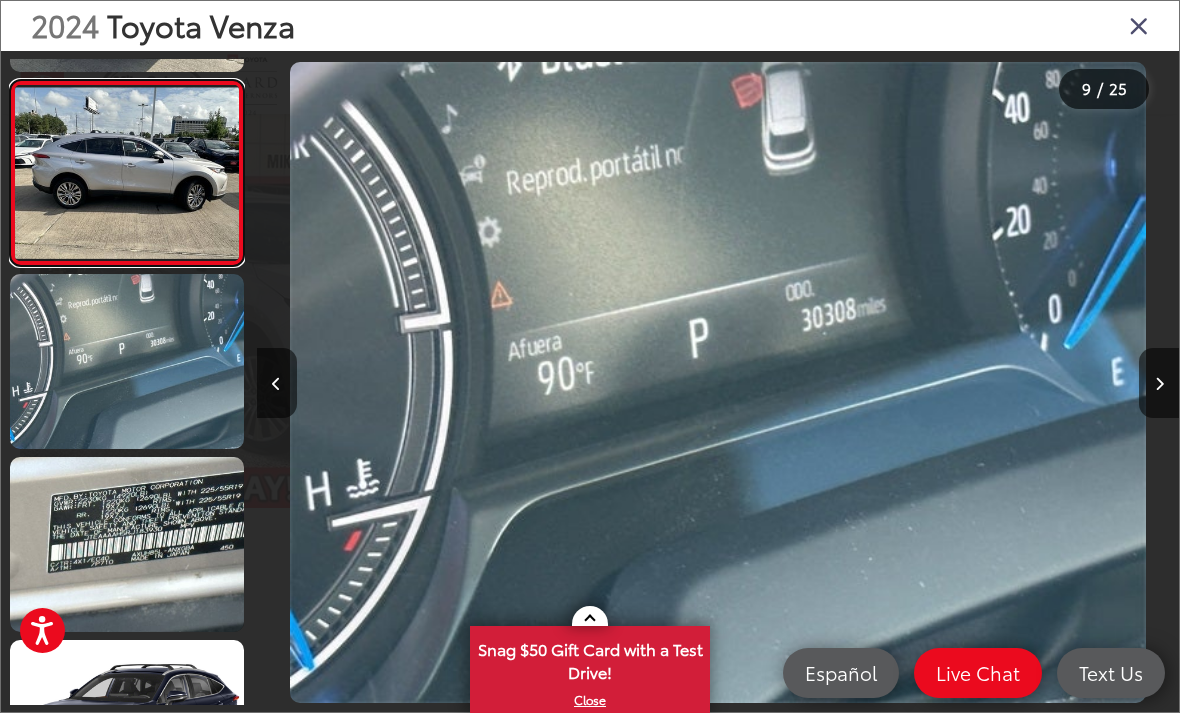 scroll, scrollTop: 0, scrollLeft: 6551, axis: horizontal 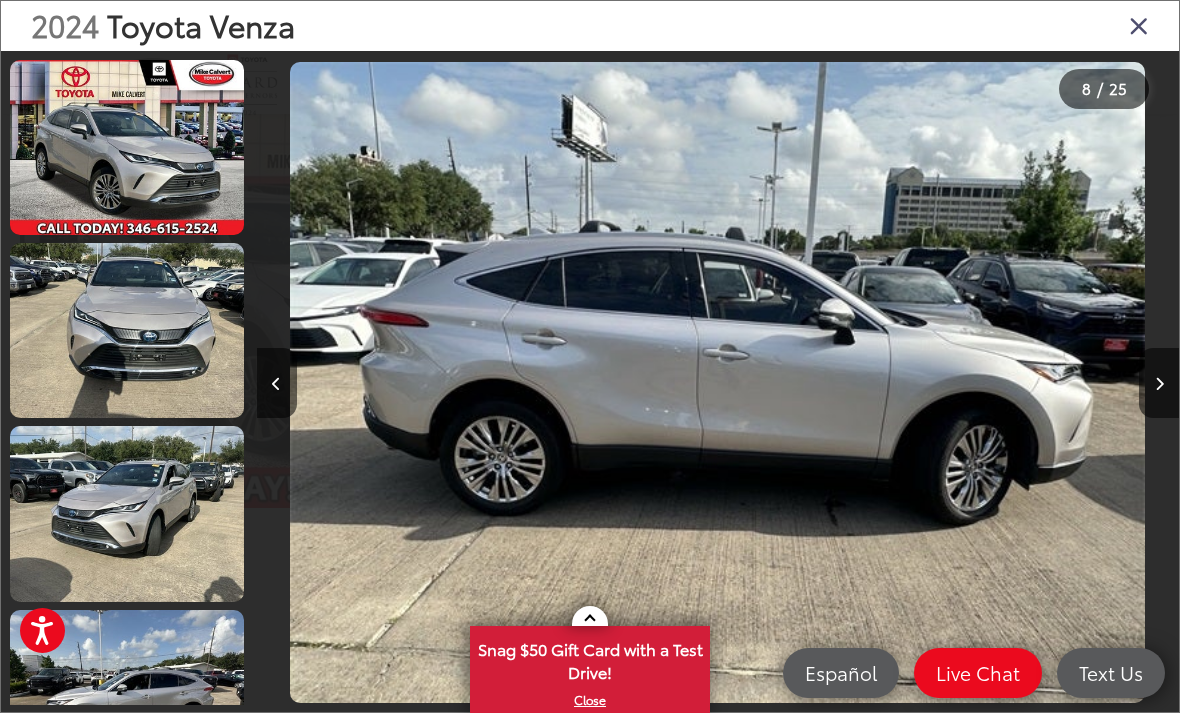 click at bounding box center [127, 147] 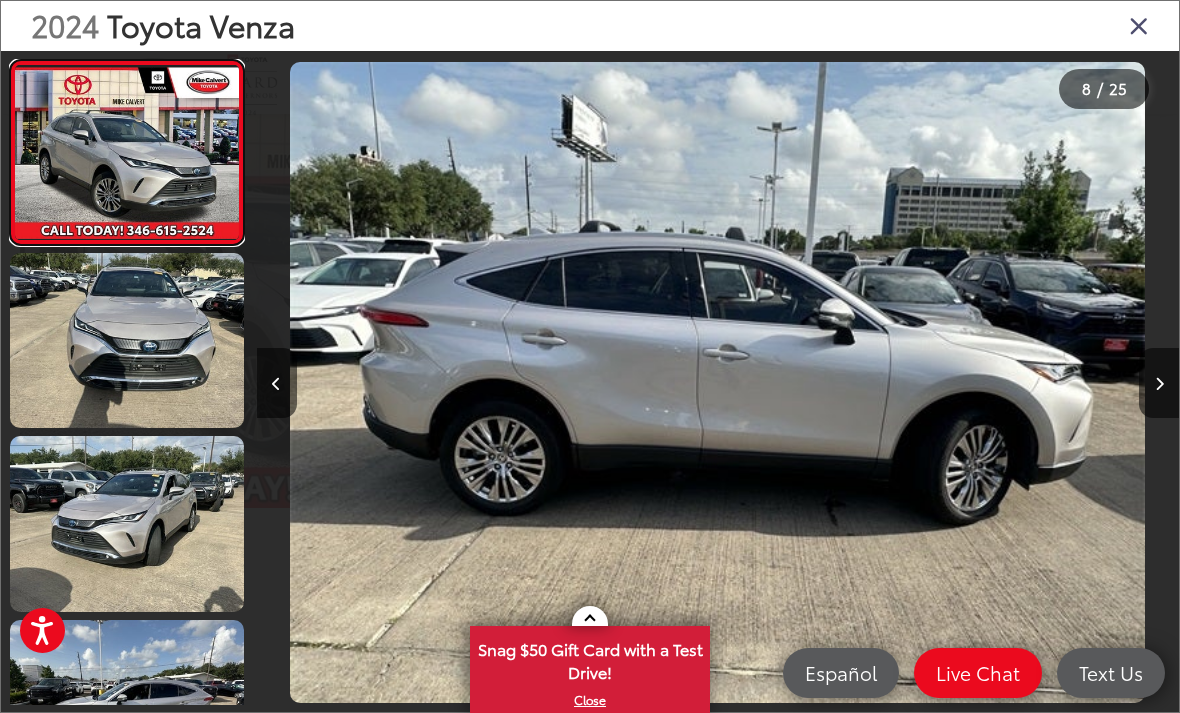 scroll, scrollTop: 0, scrollLeft: 829, axis: horizontal 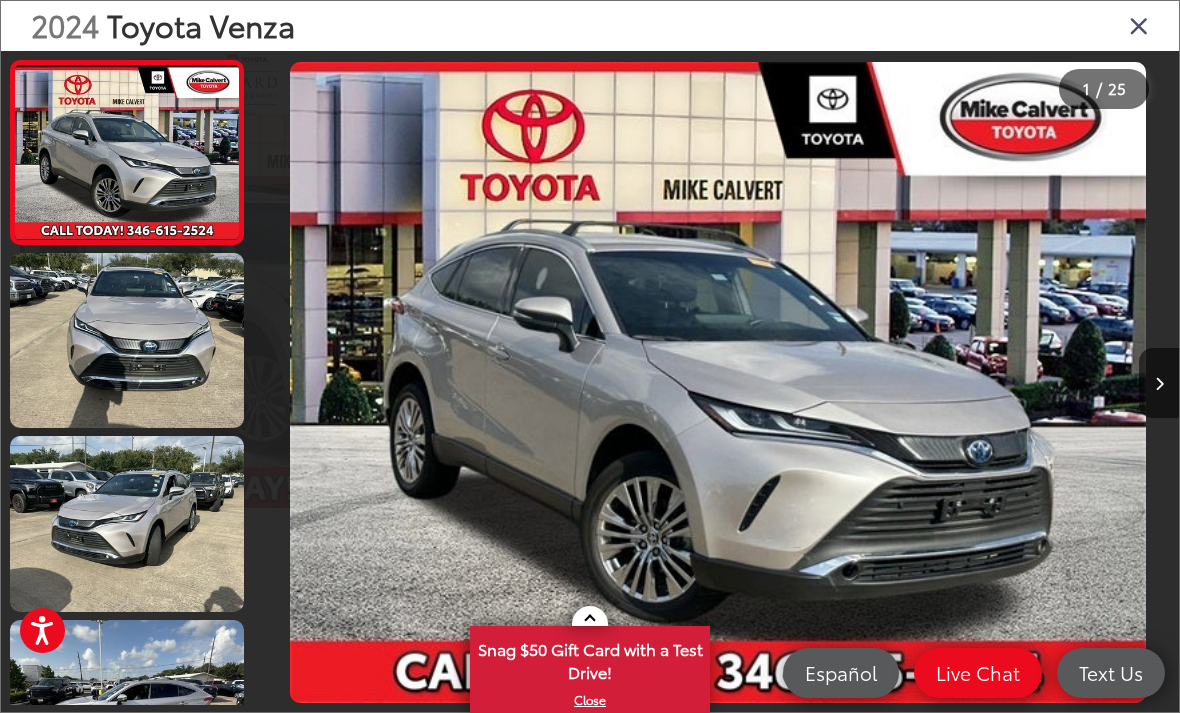 click at bounding box center (127, 523) 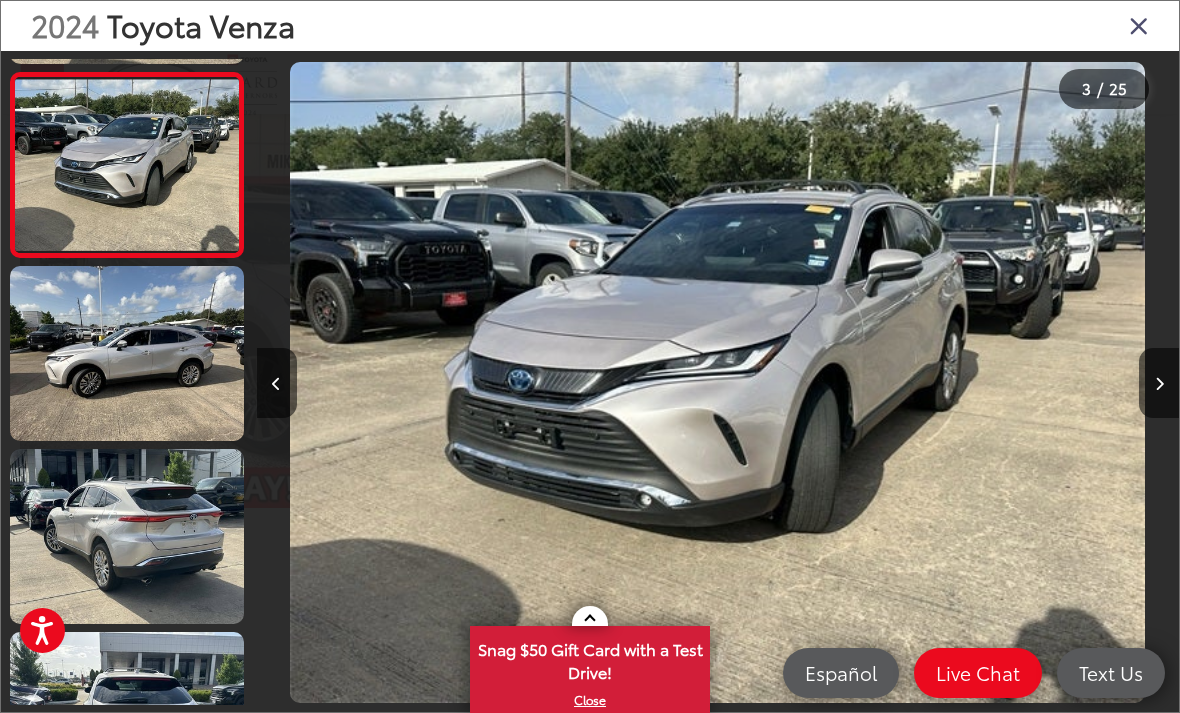 click at bounding box center [127, 536] 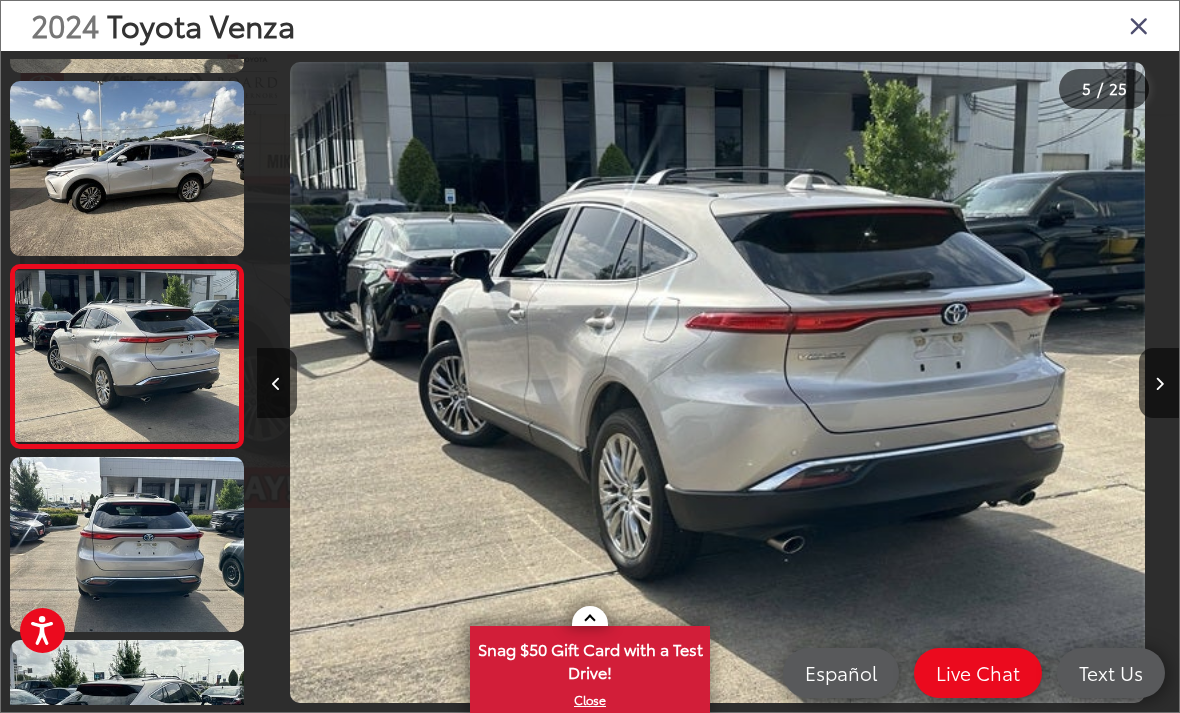 click at bounding box center (127, 544) 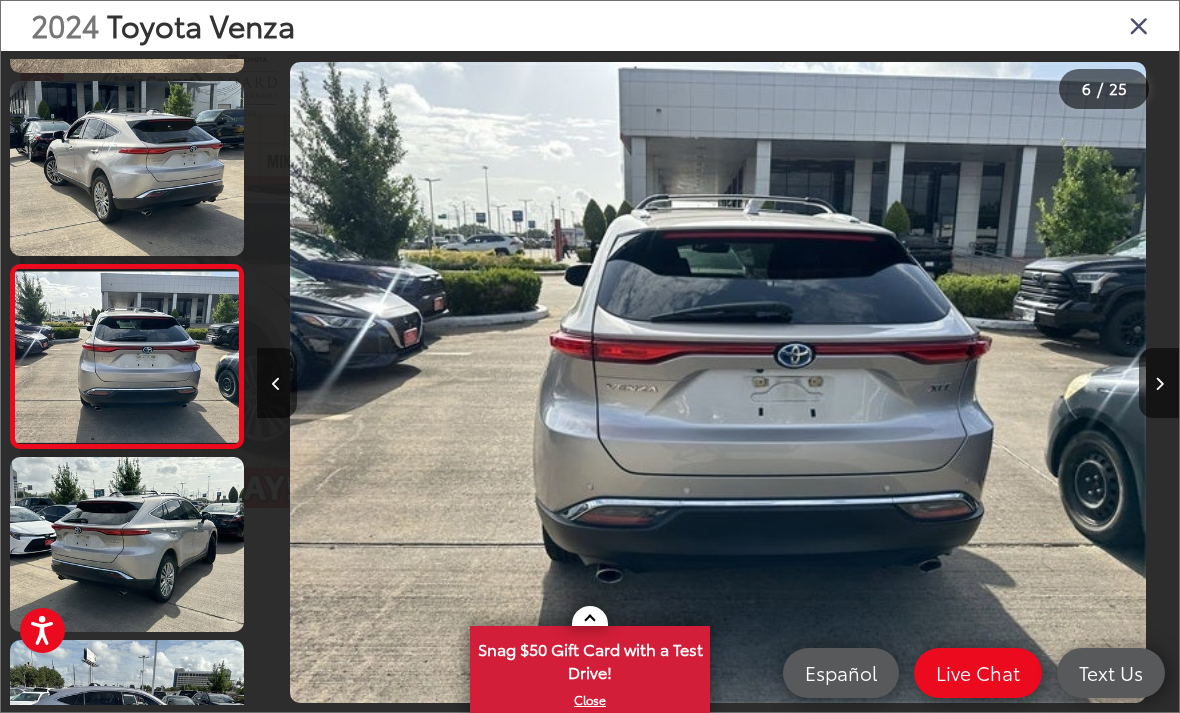 click at bounding box center [127, 544] 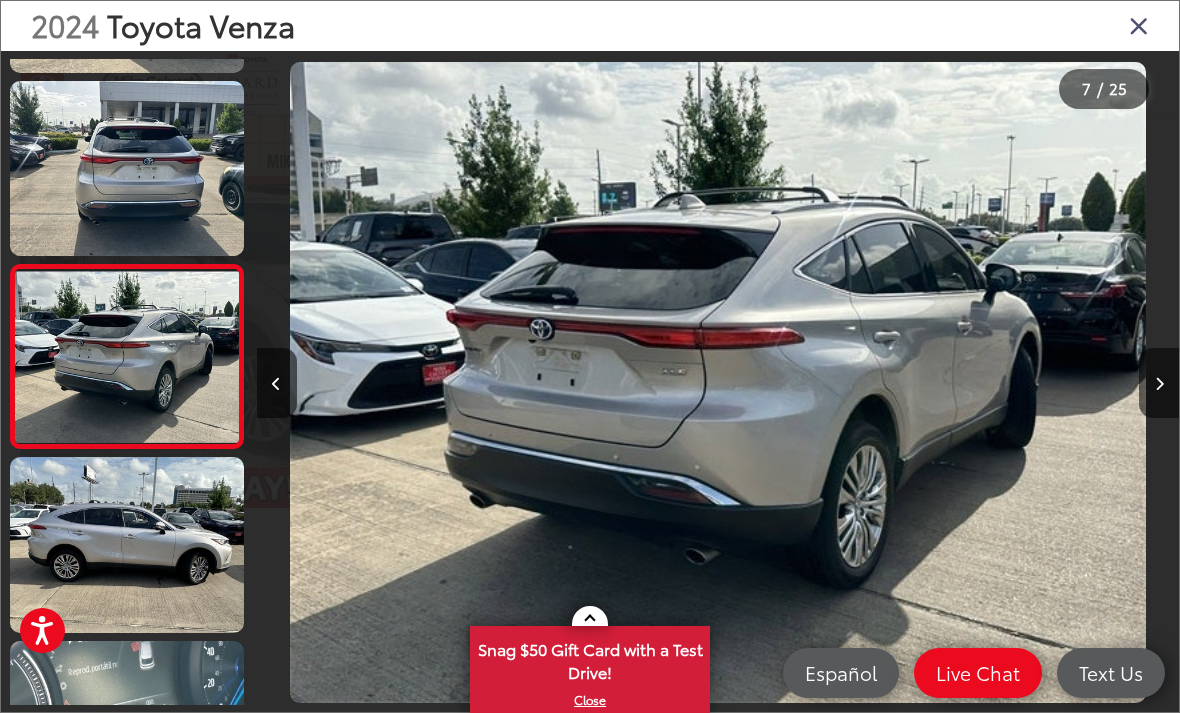 click at bounding box center (127, 544) 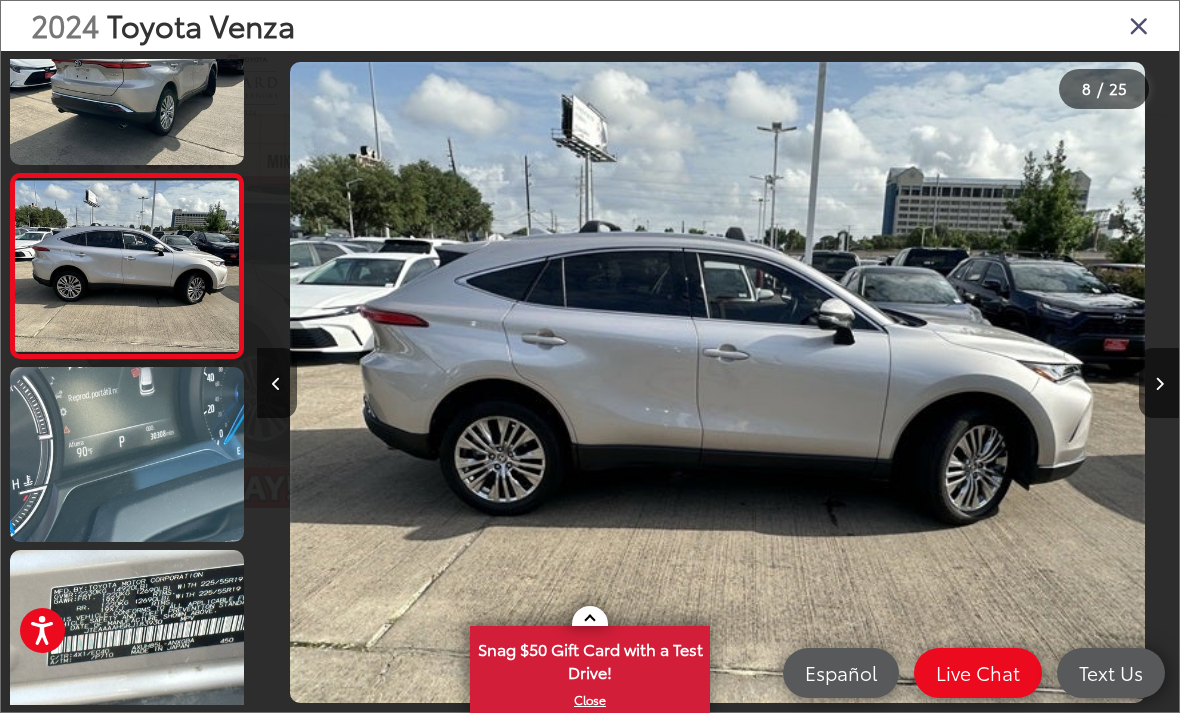 click at bounding box center [127, 454] 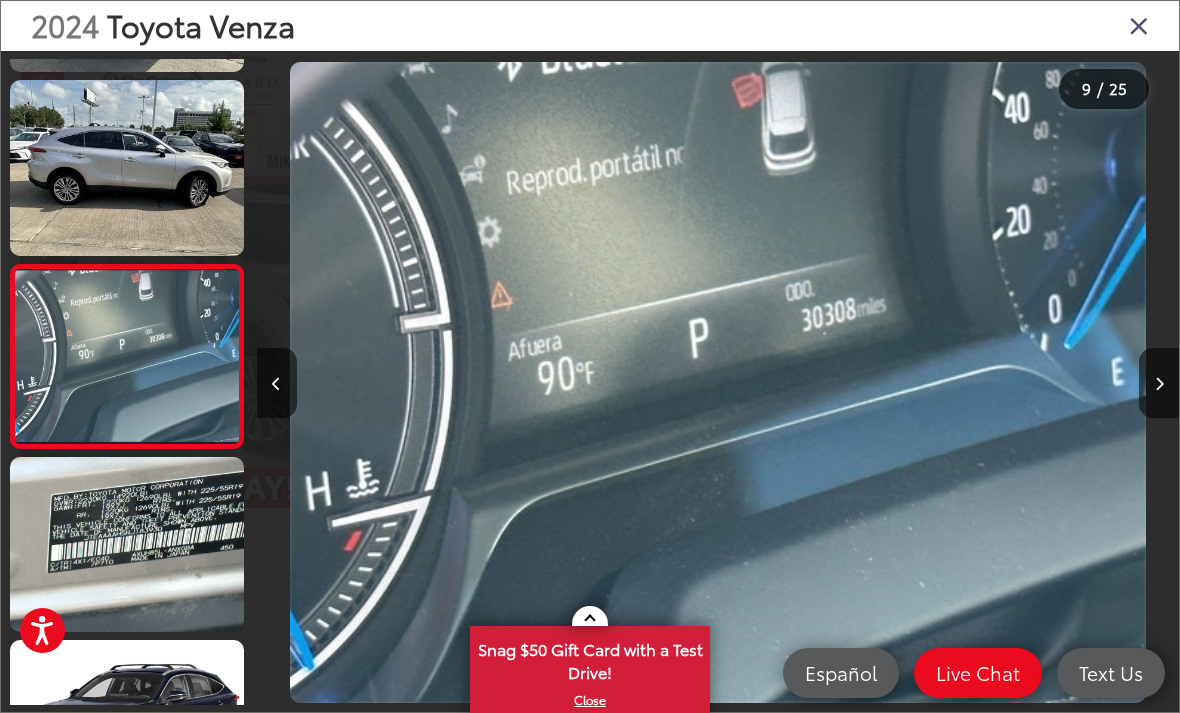 click at bounding box center [127, 544] 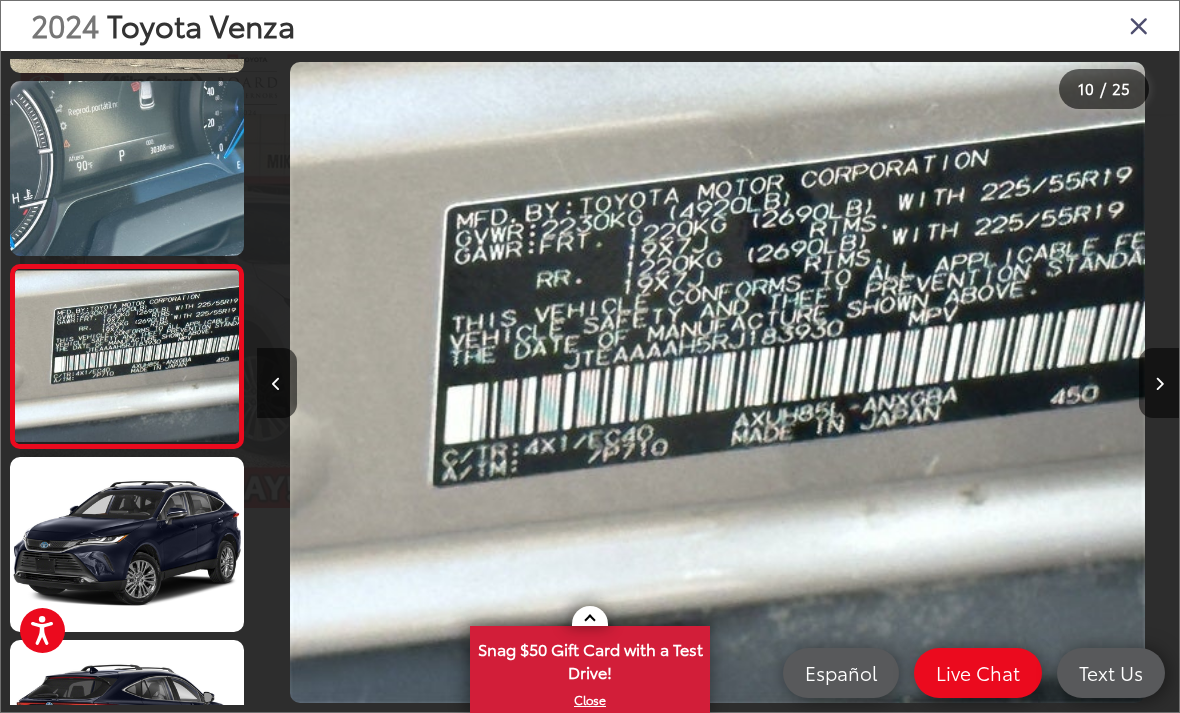 click at bounding box center (127, 544) 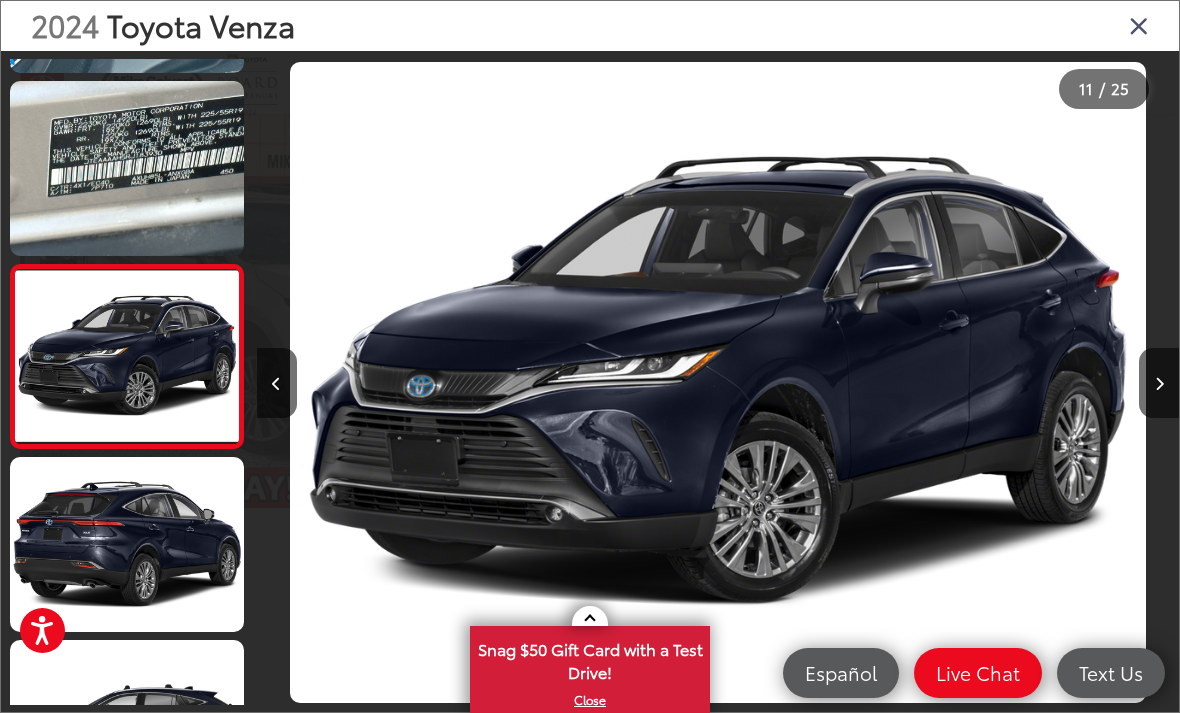 click at bounding box center (127, 544) 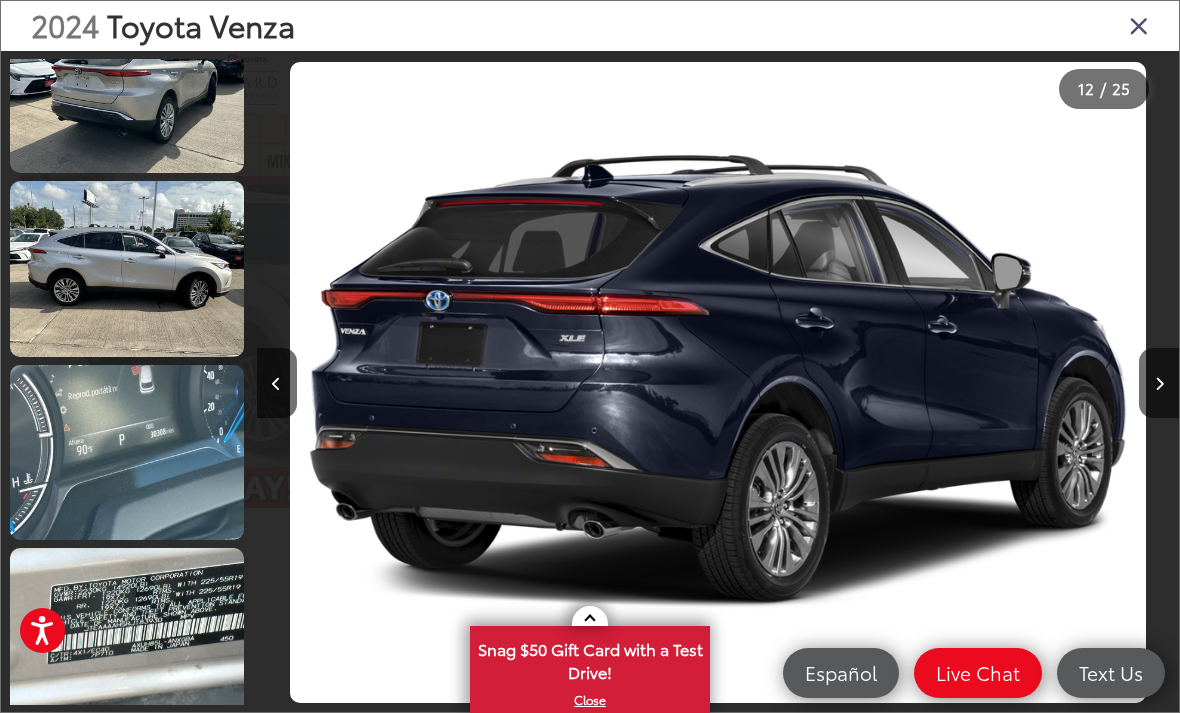 click at bounding box center (127, 452) 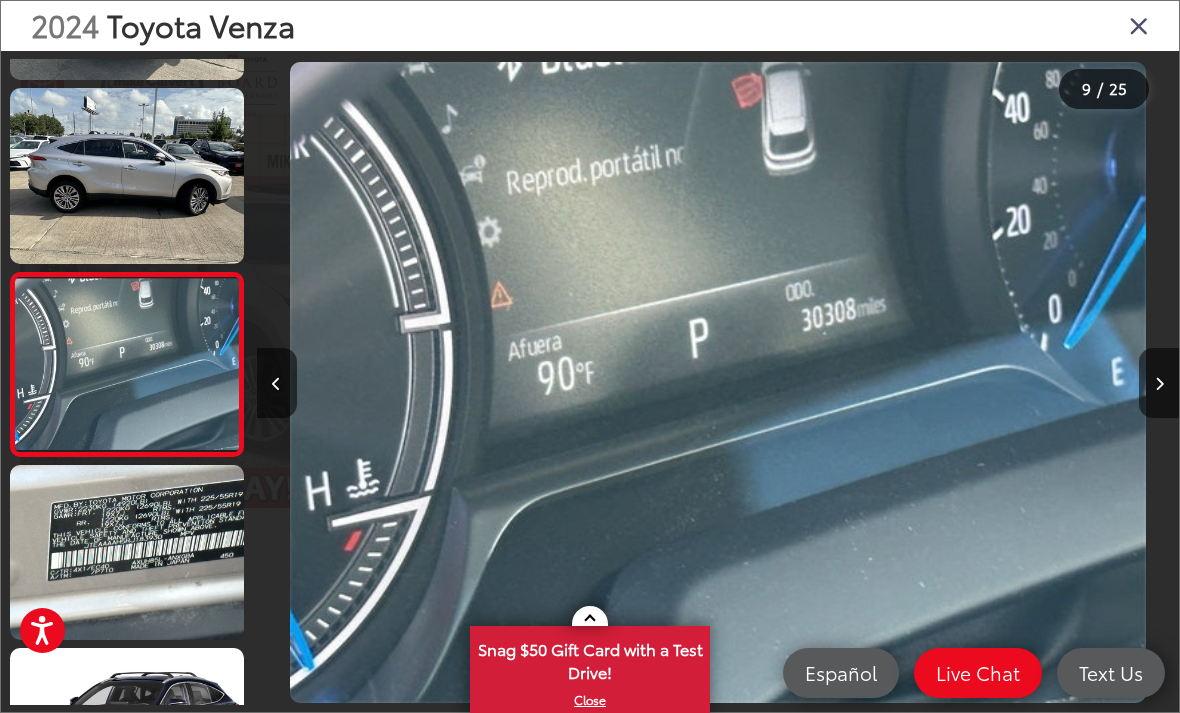 click at bounding box center [127, 364] 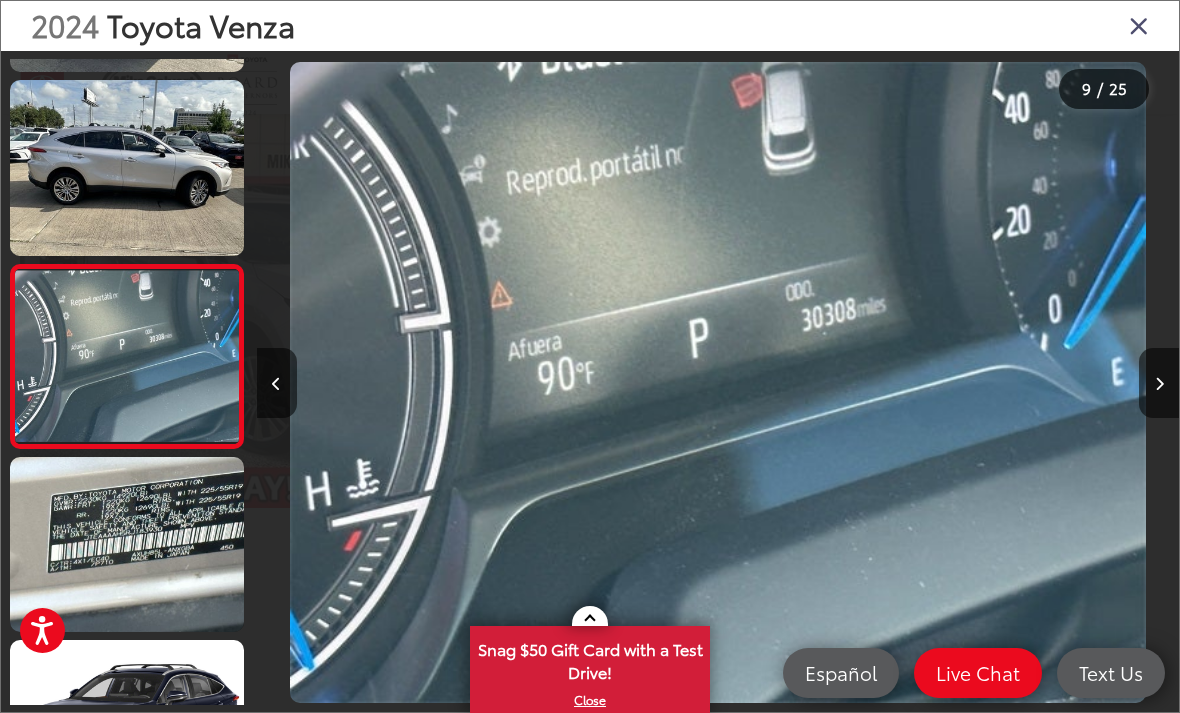 click at bounding box center (127, 167) 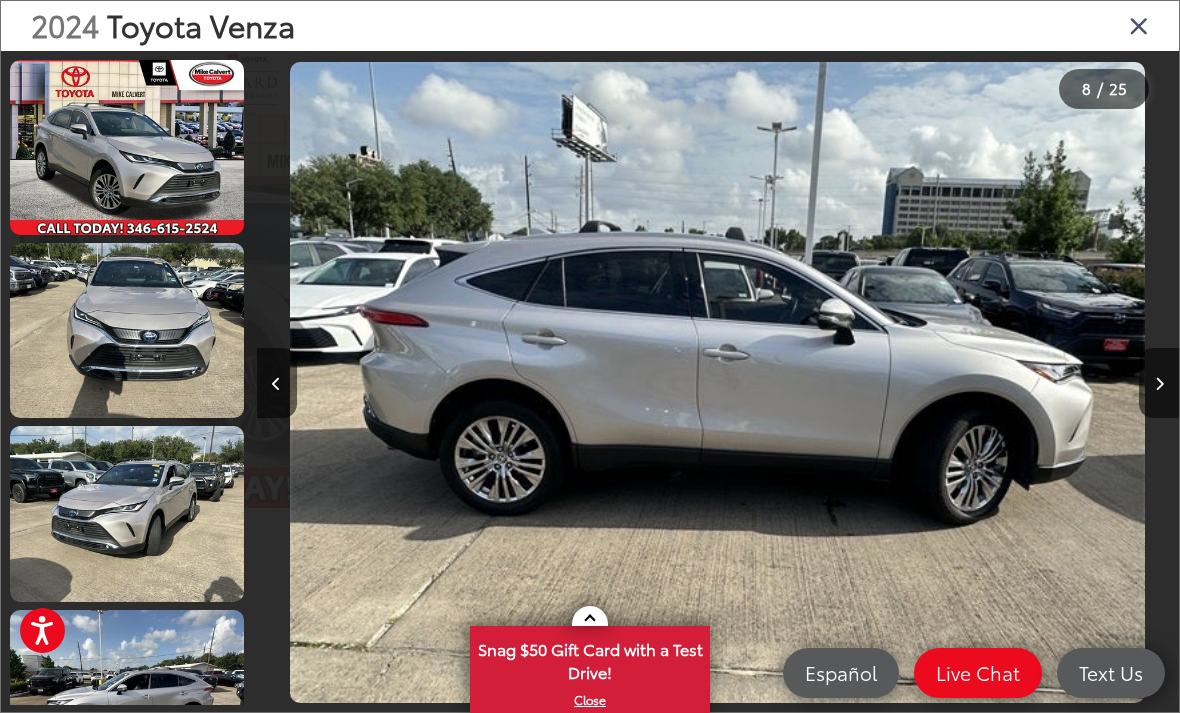 click at bounding box center [1139, 25] 